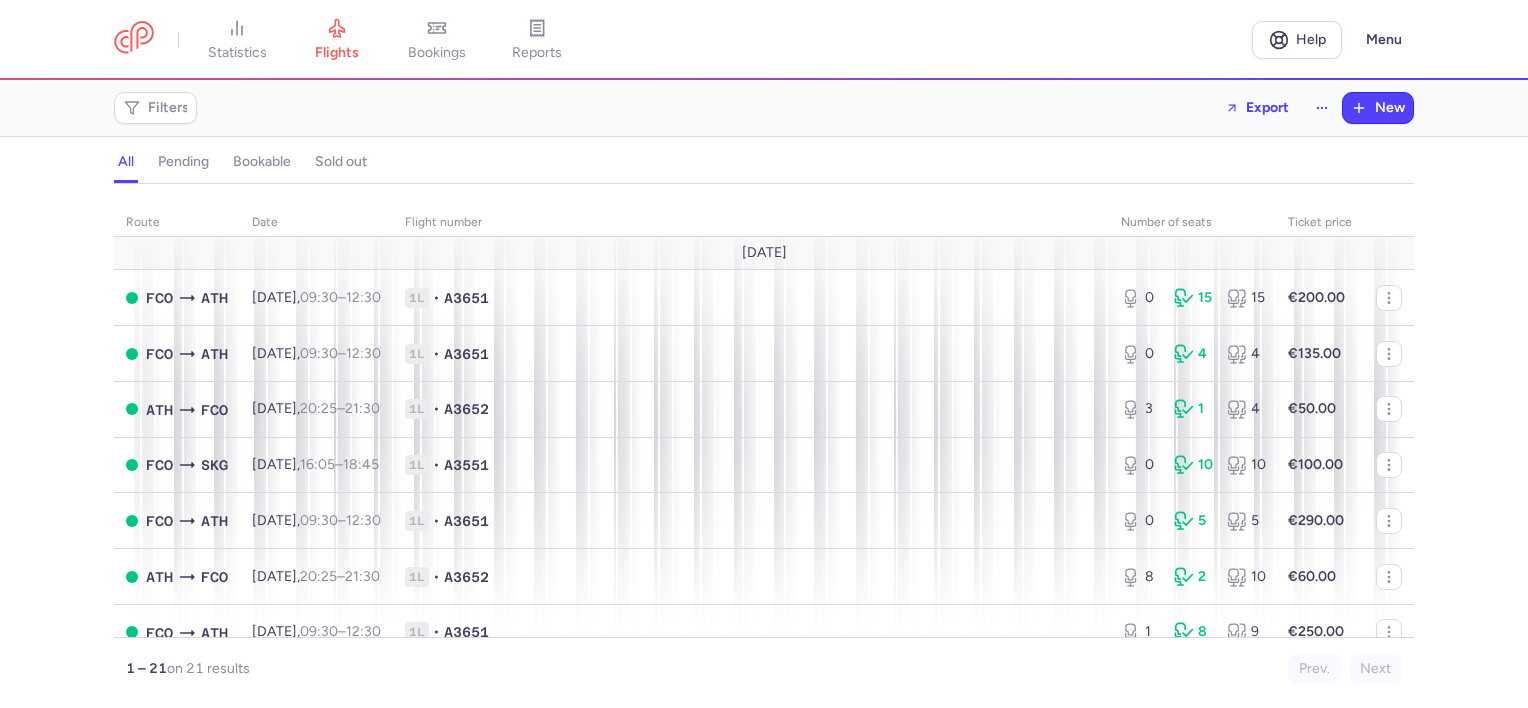 scroll, scrollTop: 0, scrollLeft: 0, axis: both 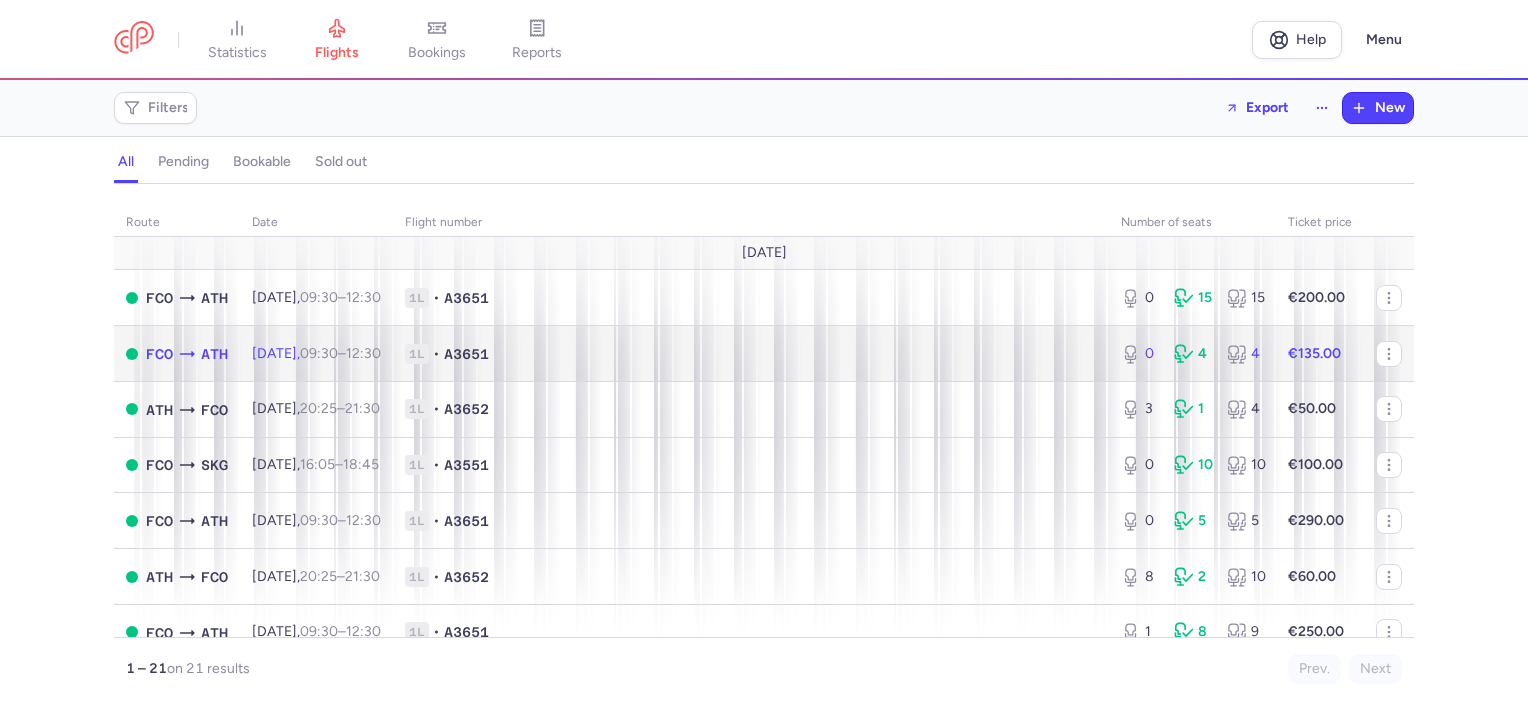click on "09:30" at bounding box center (319, 353) 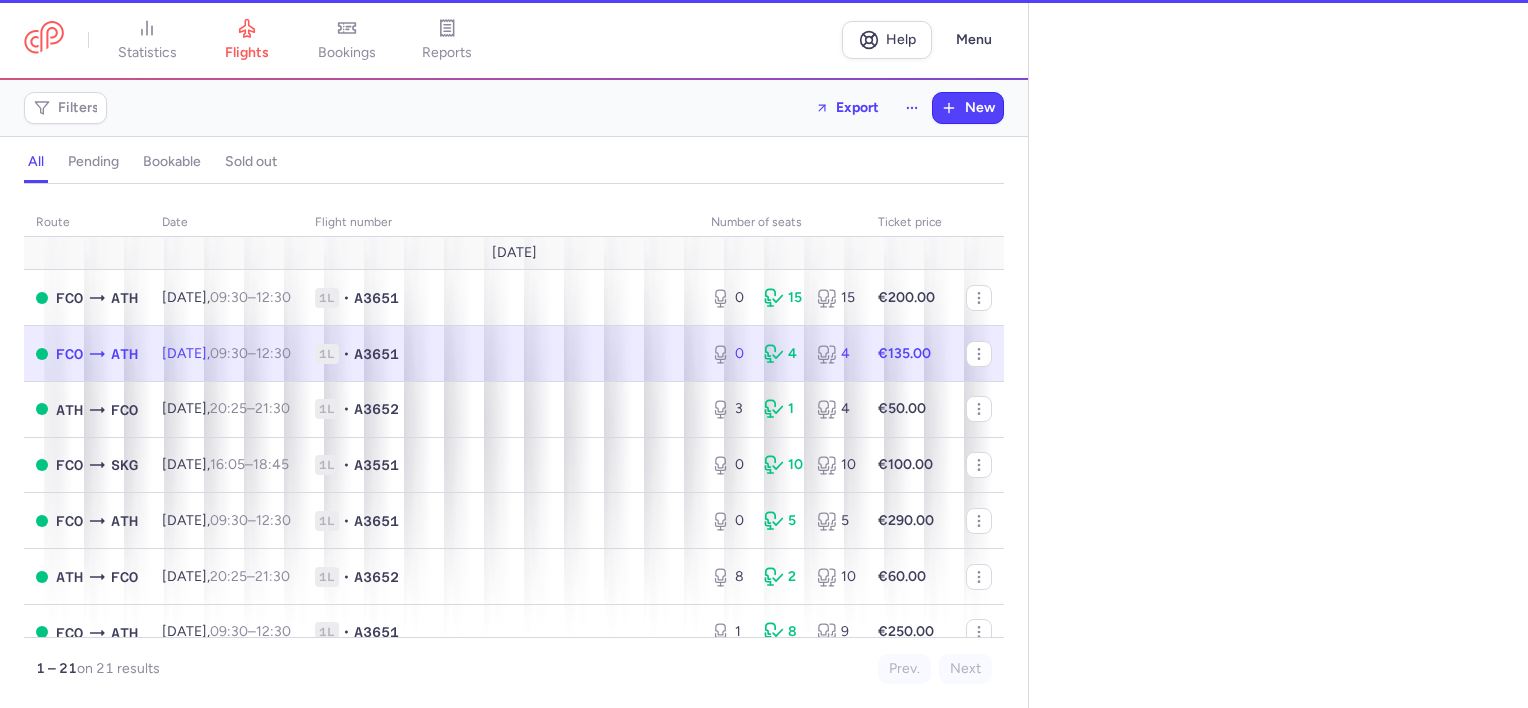 select on "days" 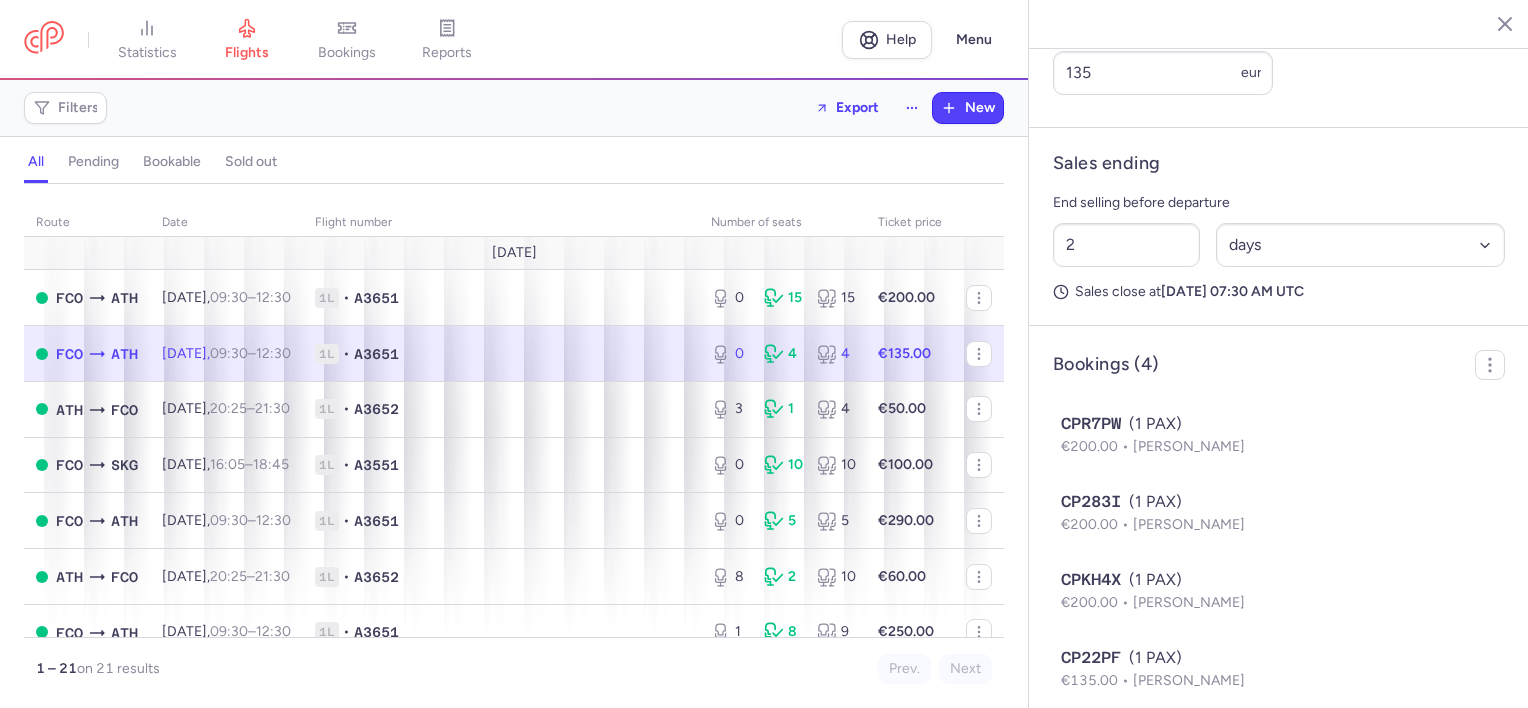 scroll, scrollTop: 956, scrollLeft: 0, axis: vertical 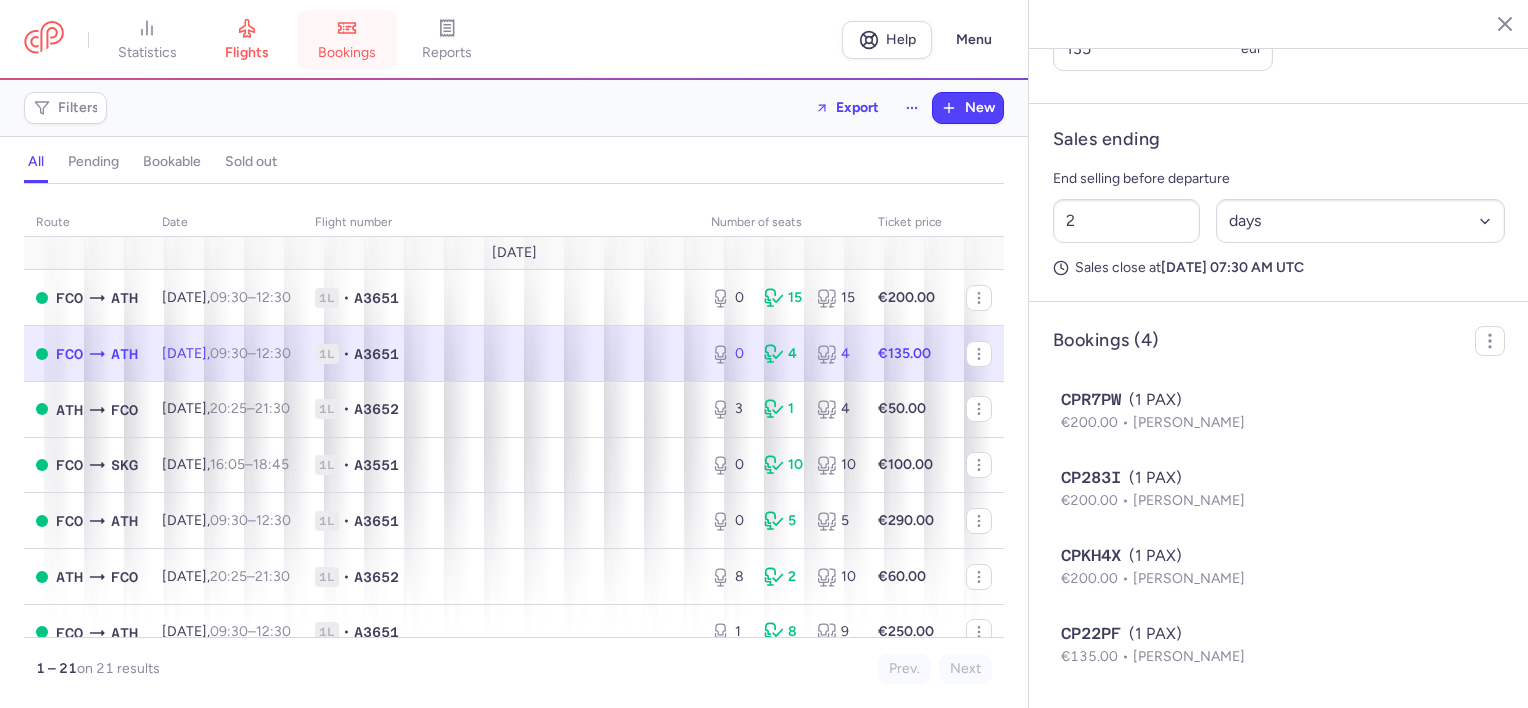 click on "bookings" at bounding box center (347, 40) 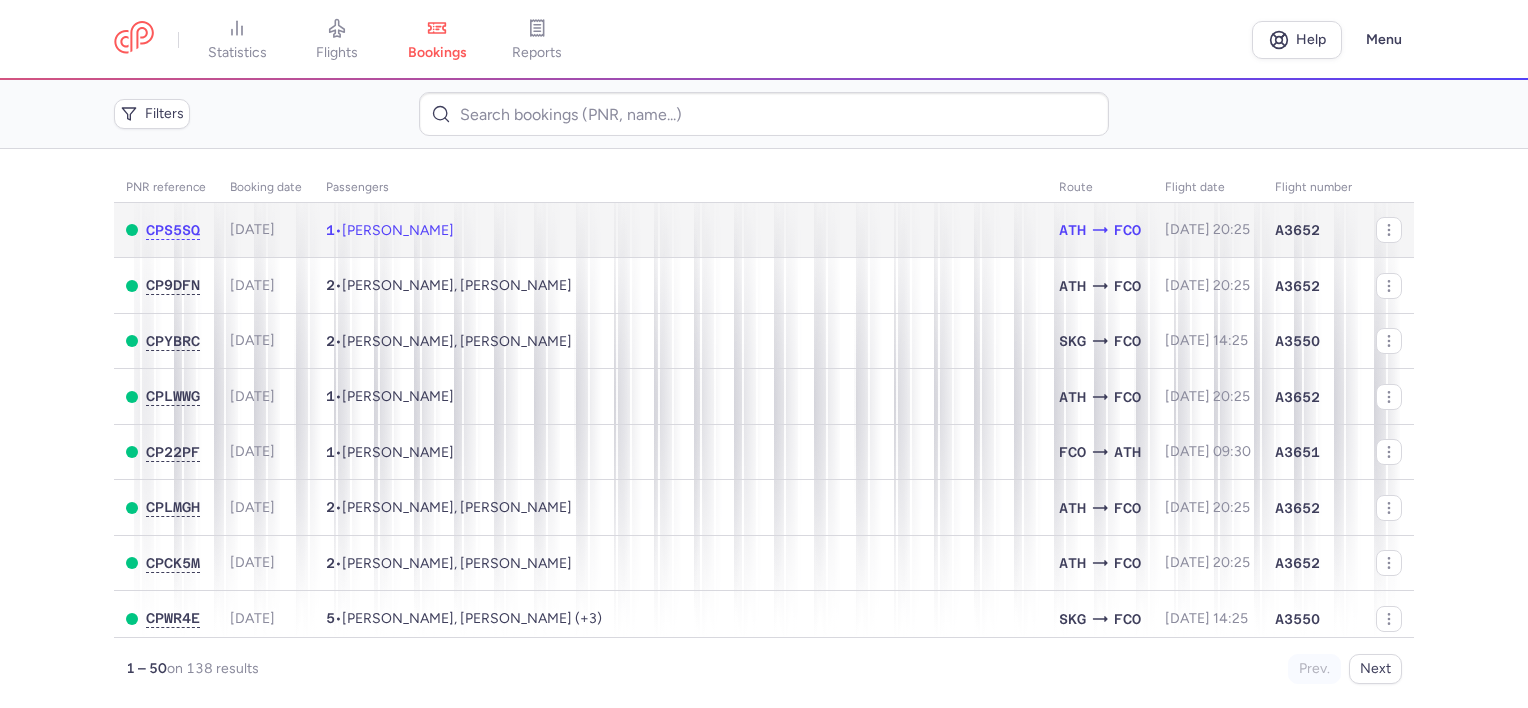 click on "1  •  Leonardo David ANTONINO" 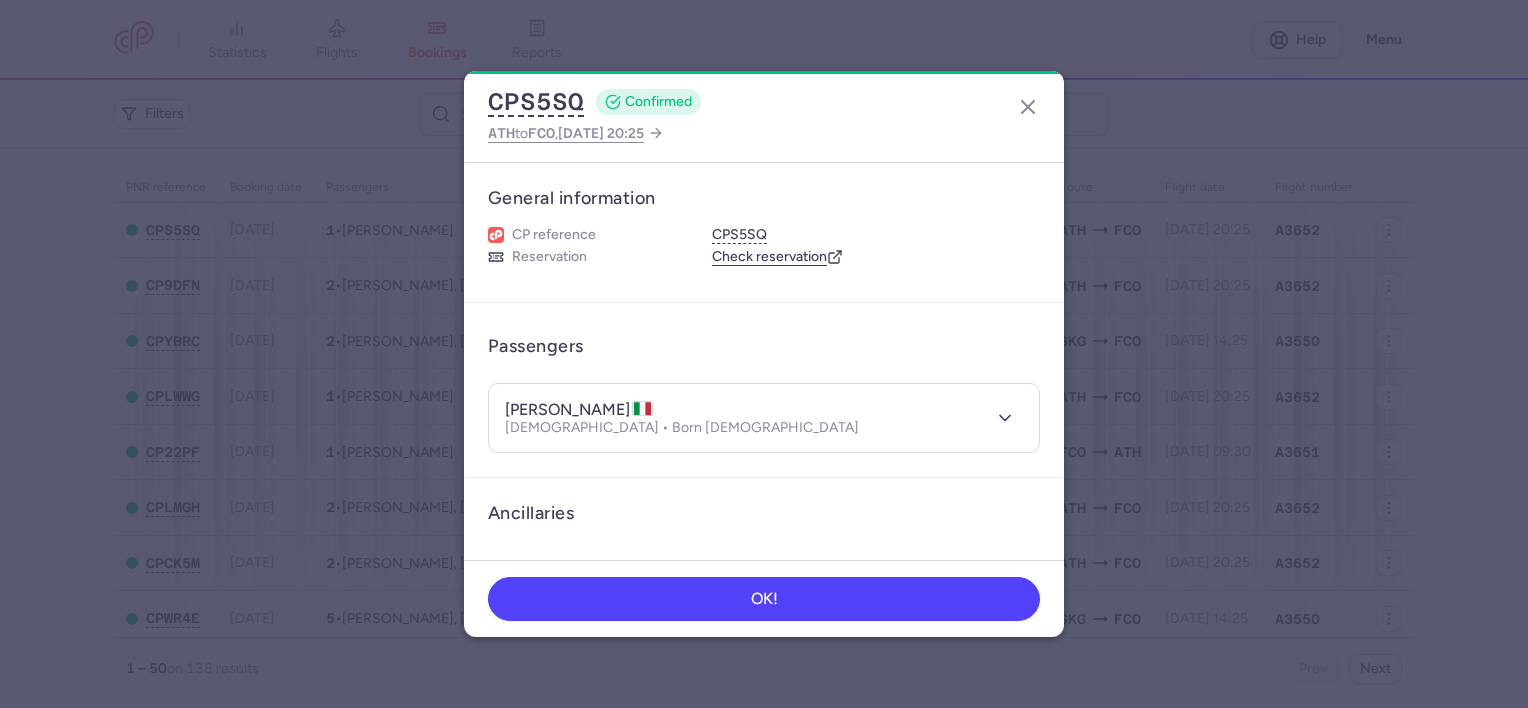 click on "leonardo david ANTONINO" at bounding box center (579, 410) 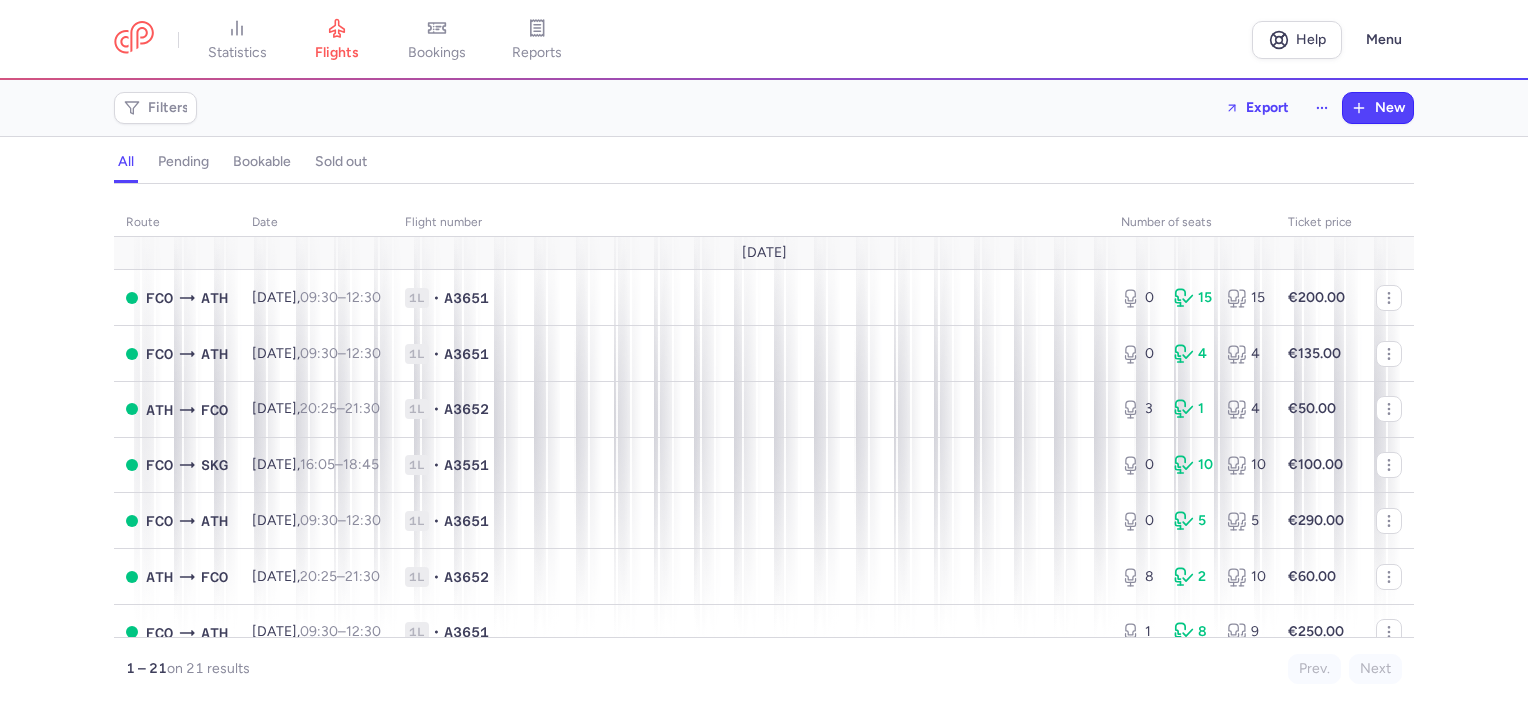 scroll, scrollTop: 0, scrollLeft: 0, axis: both 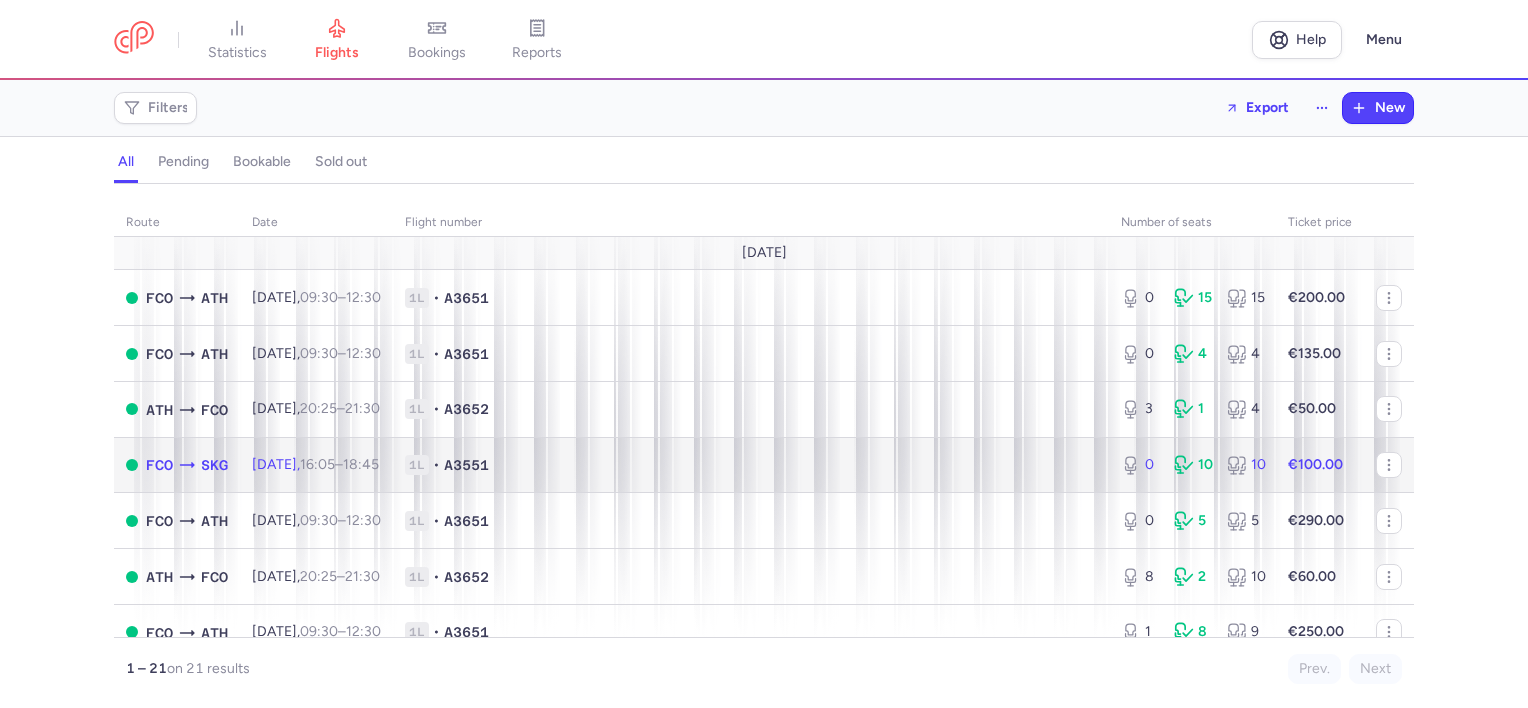 click on "[DATE]  16:05  –  18:45  +0" at bounding box center (316, 465) 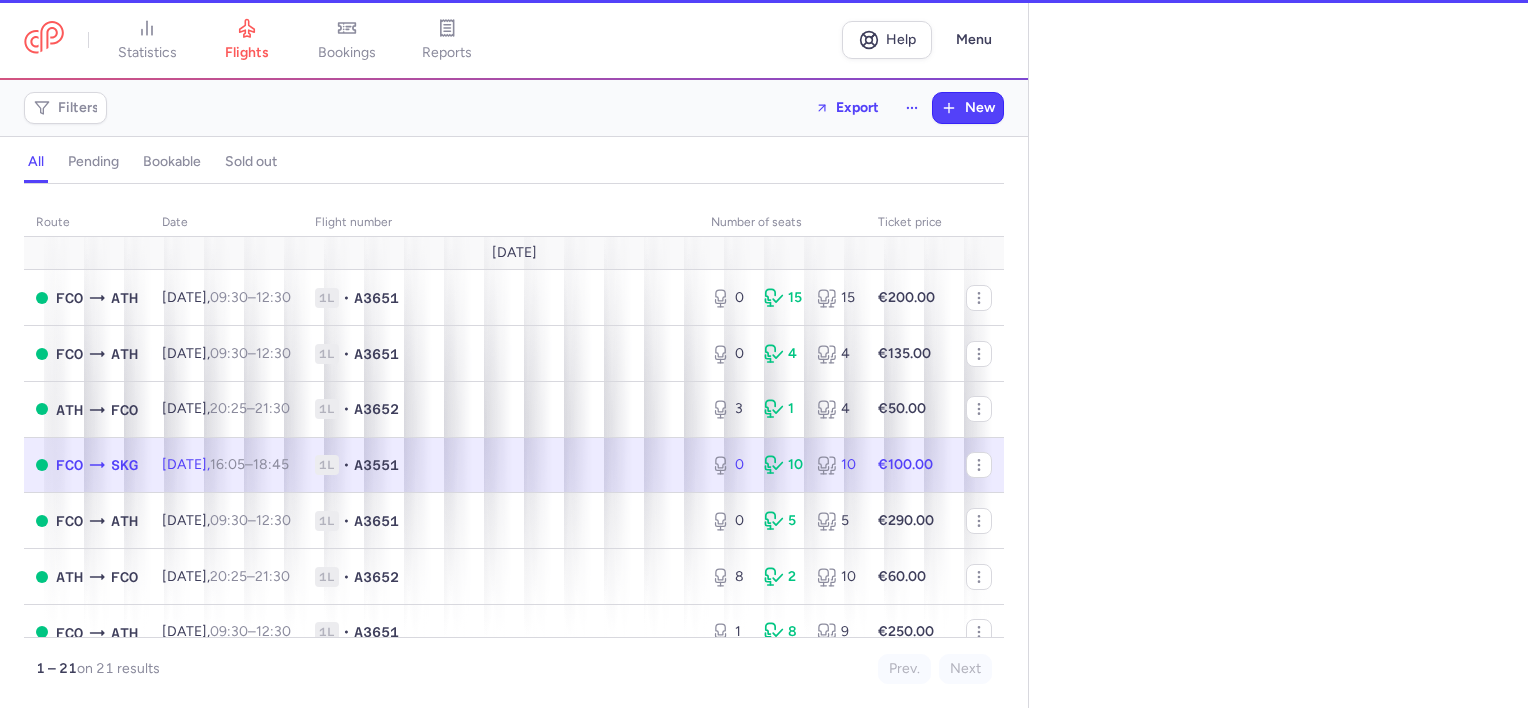 select on "days" 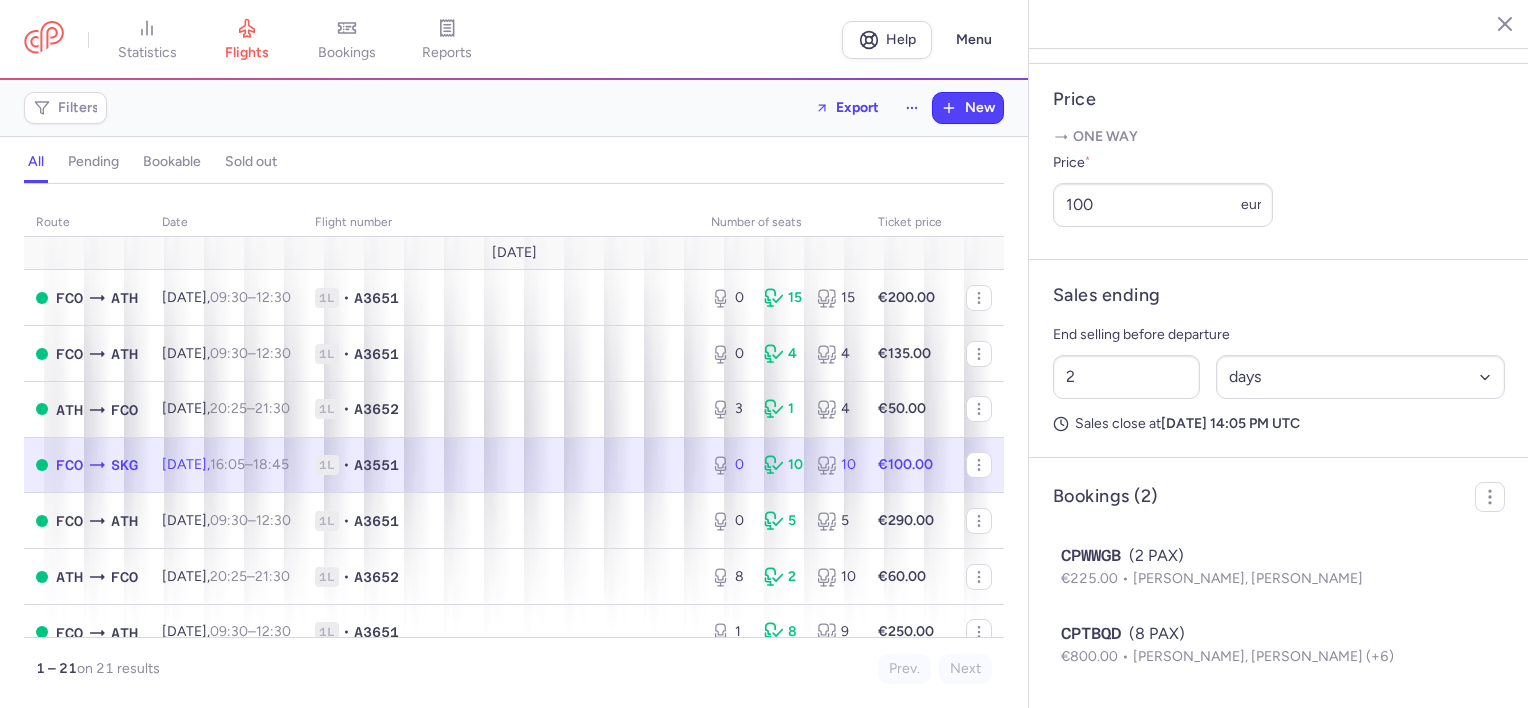 scroll, scrollTop: 800, scrollLeft: 0, axis: vertical 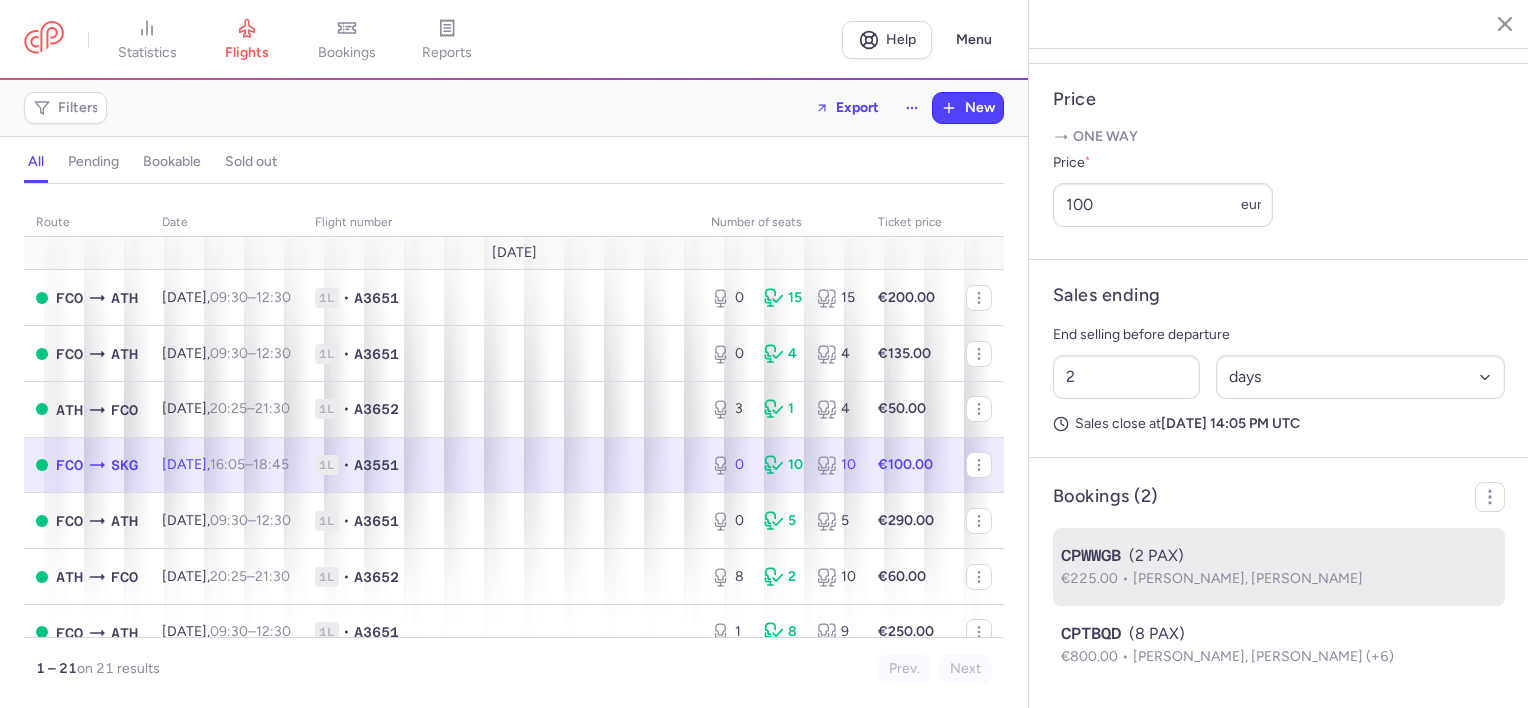 click on "CPWWGB  (2 PAX)" at bounding box center (1279, 556) 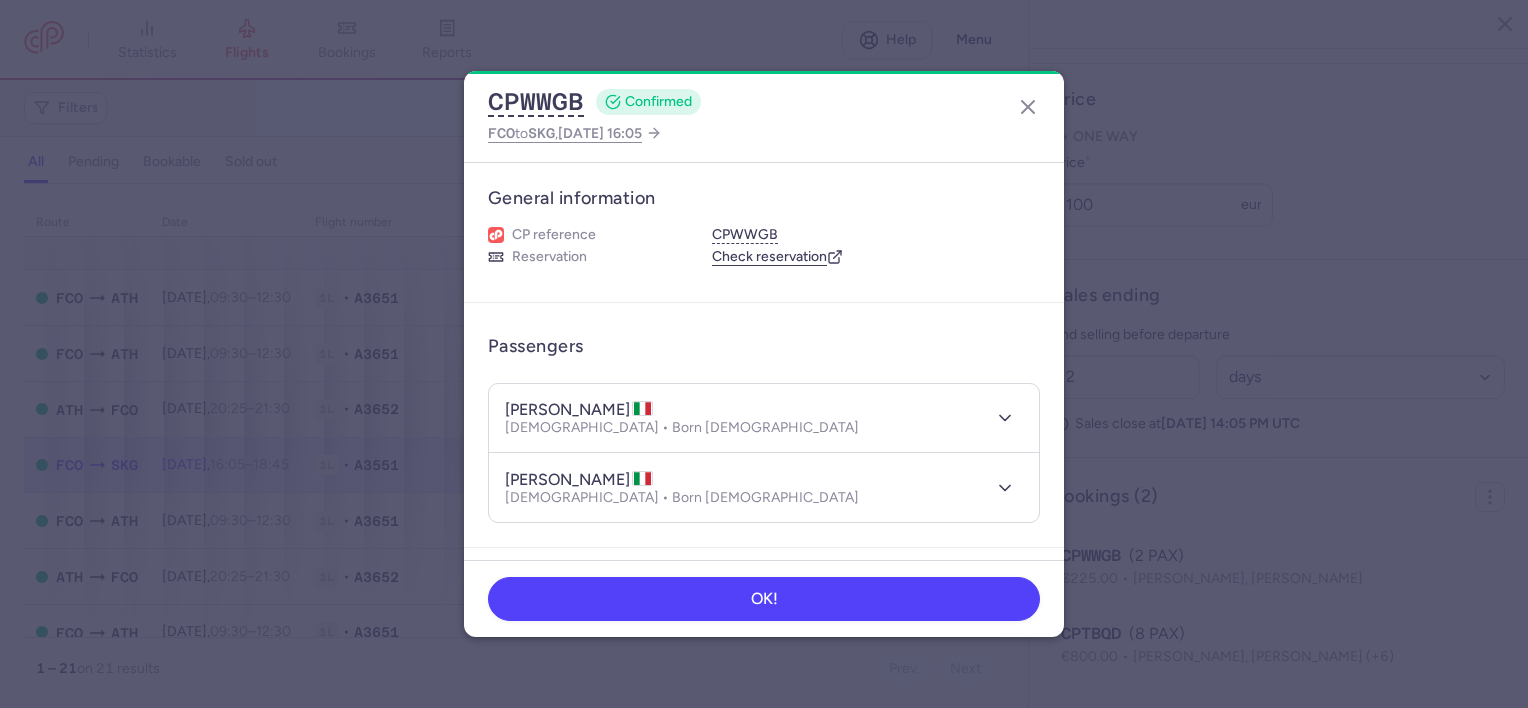 click on "[PERSON_NAME]  [DEMOGRAPHIC_DATA] • Born [DEMOGRAPHIC_DATA]" at bounding box center [764, 418] 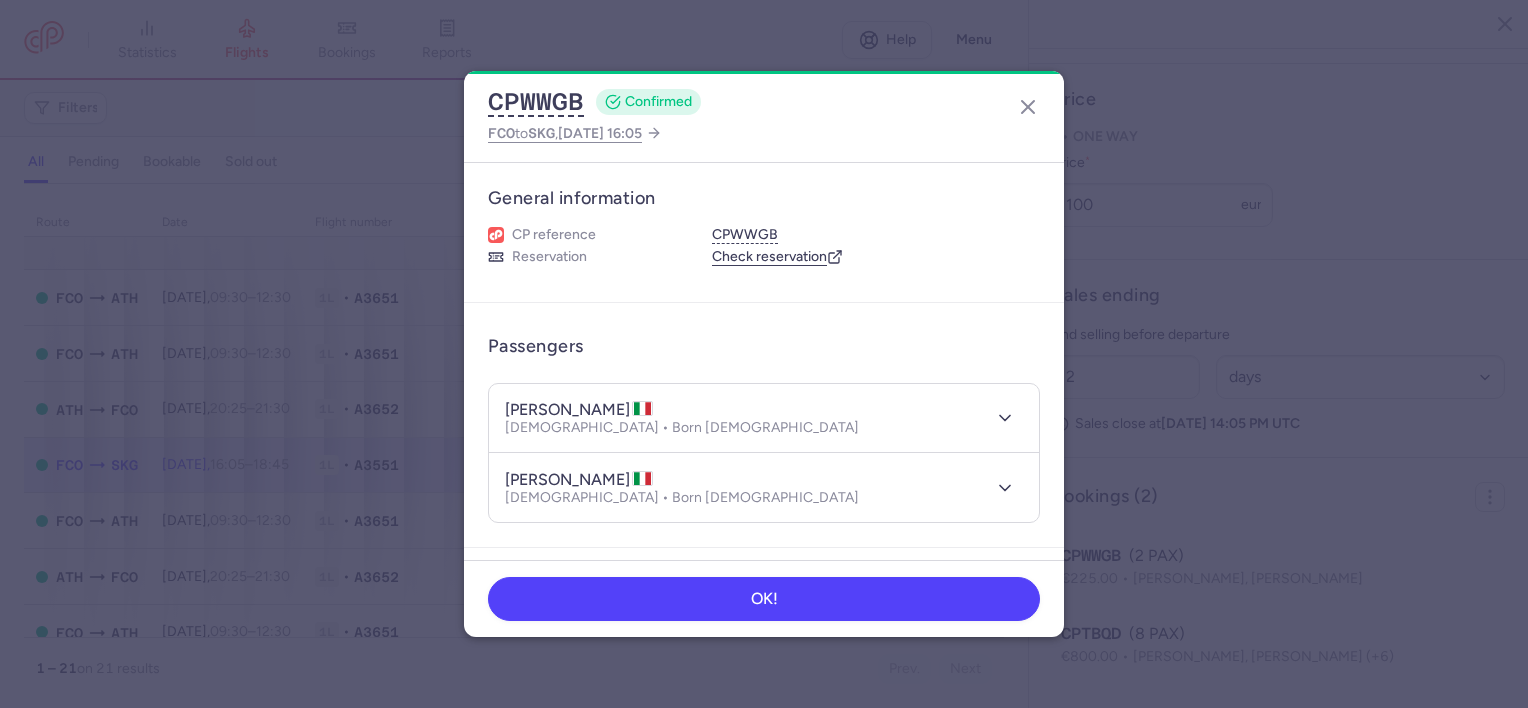 click on "[PERSON_NAME]" at bounding box center (579, 480) 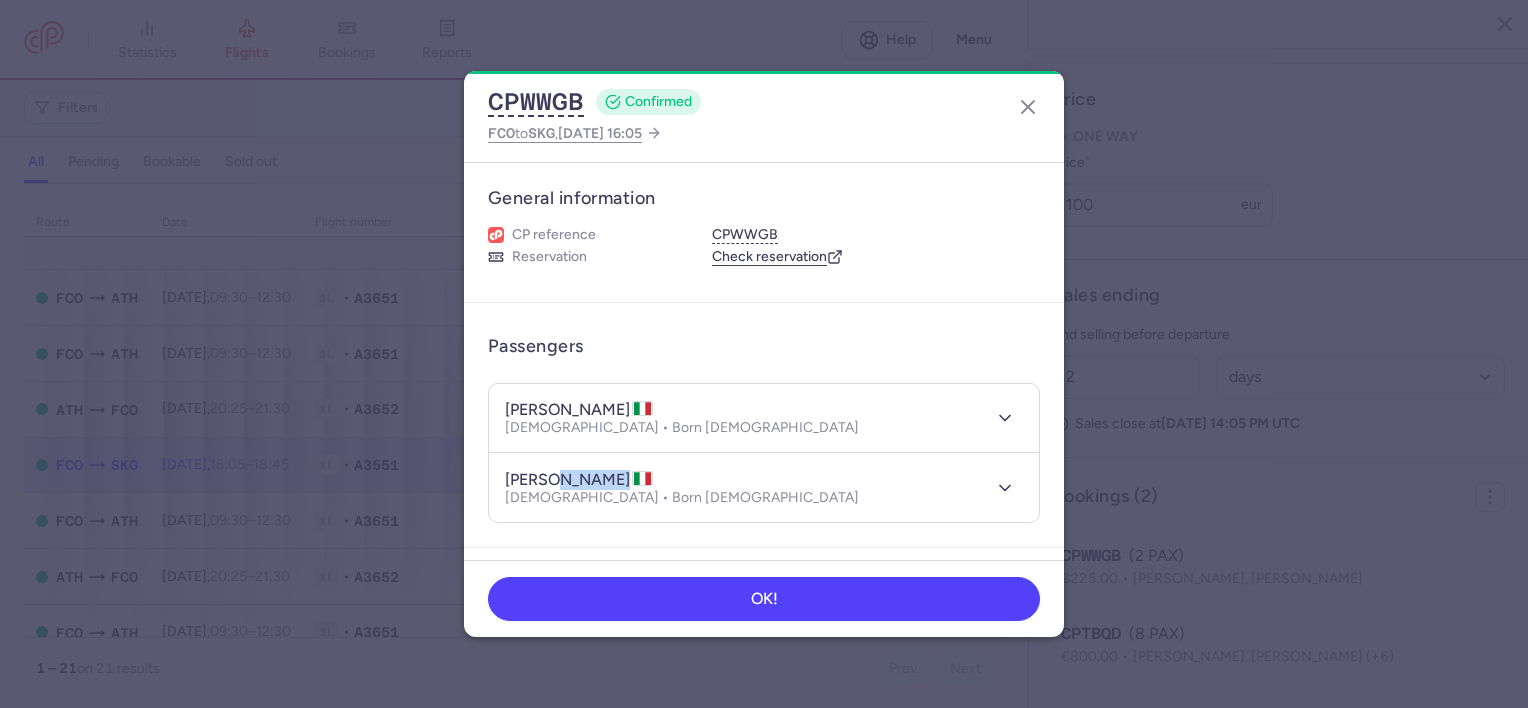 click on "[PERSON_NAME]" at bounding box center [579, 480] 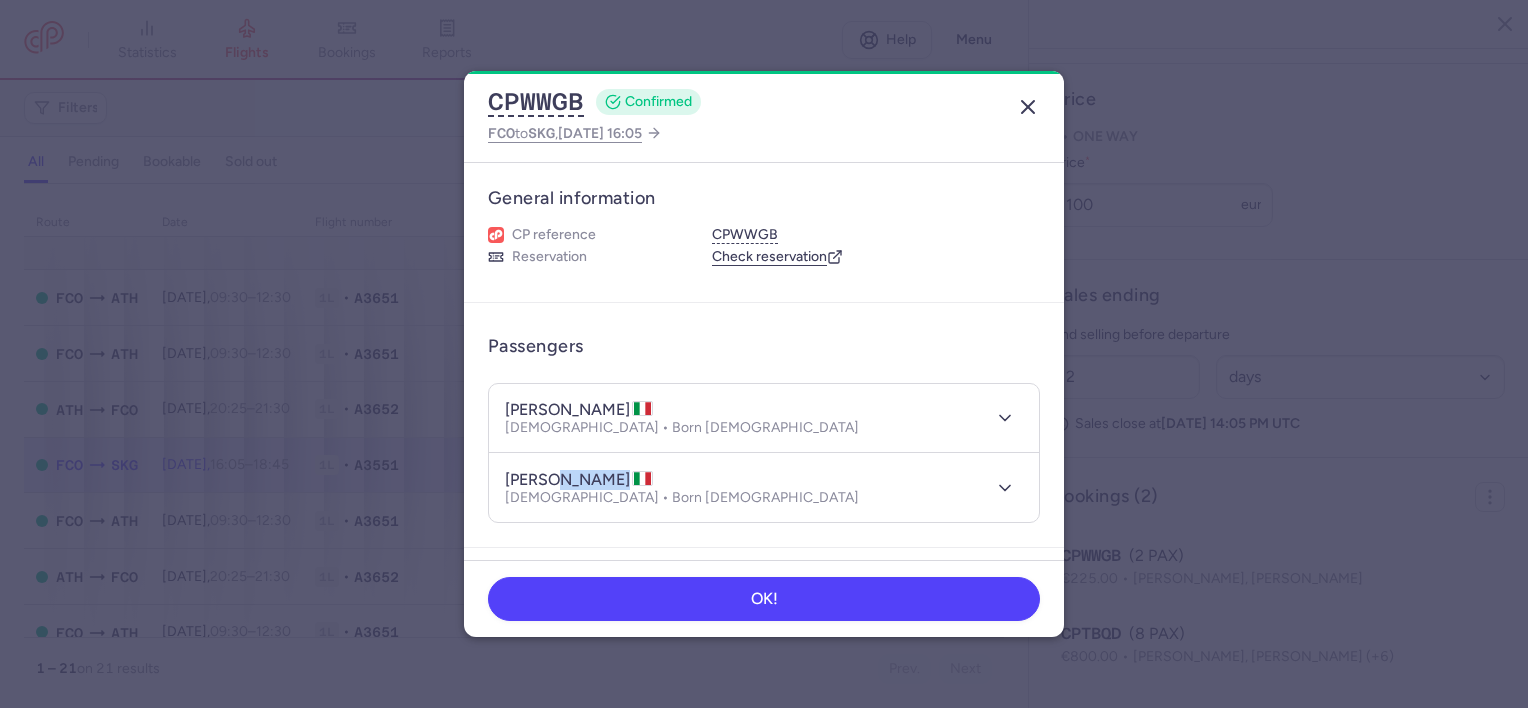 drag, startPoint x: 1026, startPoint y: 104, endPoint x: 1026, endPoint y: 121, distance: 17 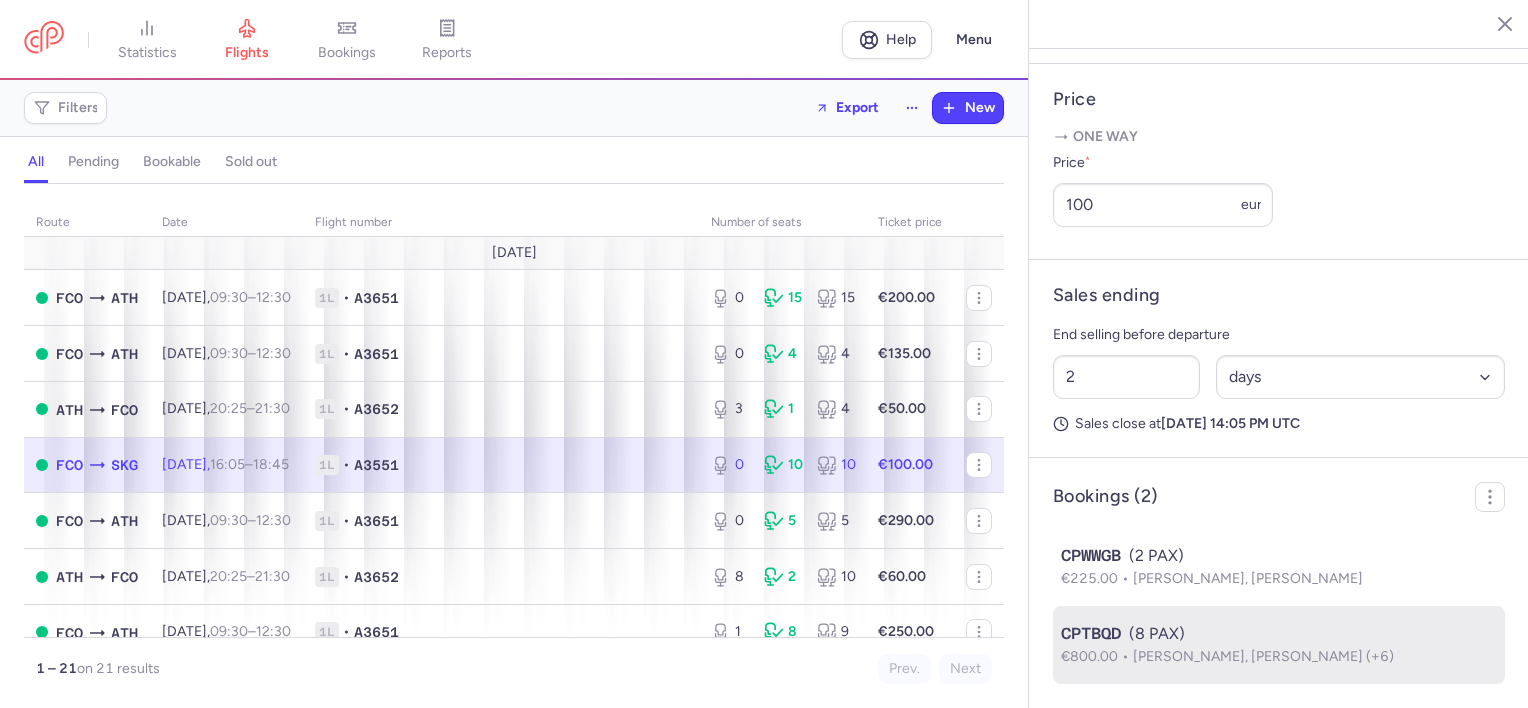 click on "CPTBQD  (8 PAX)" at bounding box center (1279, 634) 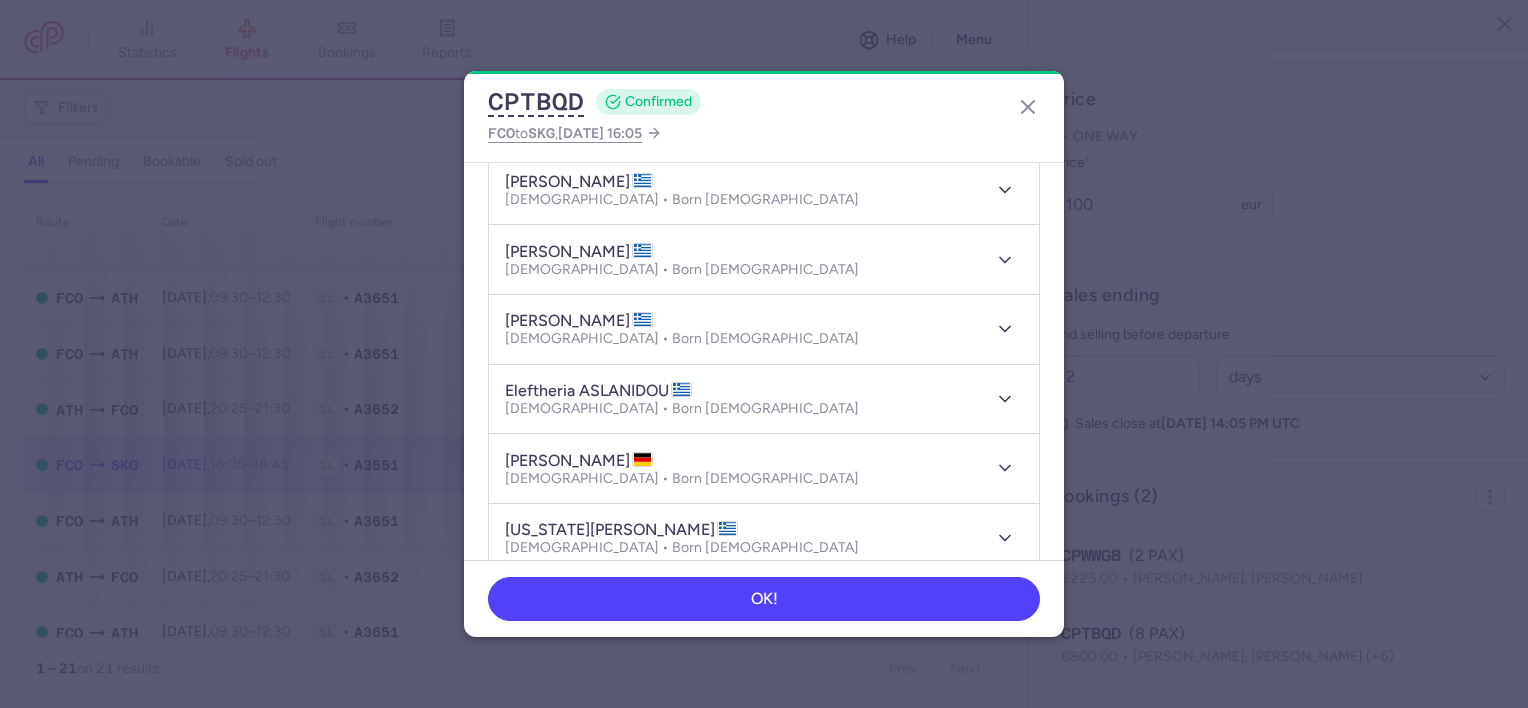 scroll, scrollTop: 200, scrollLeft: 0, axis: vertical 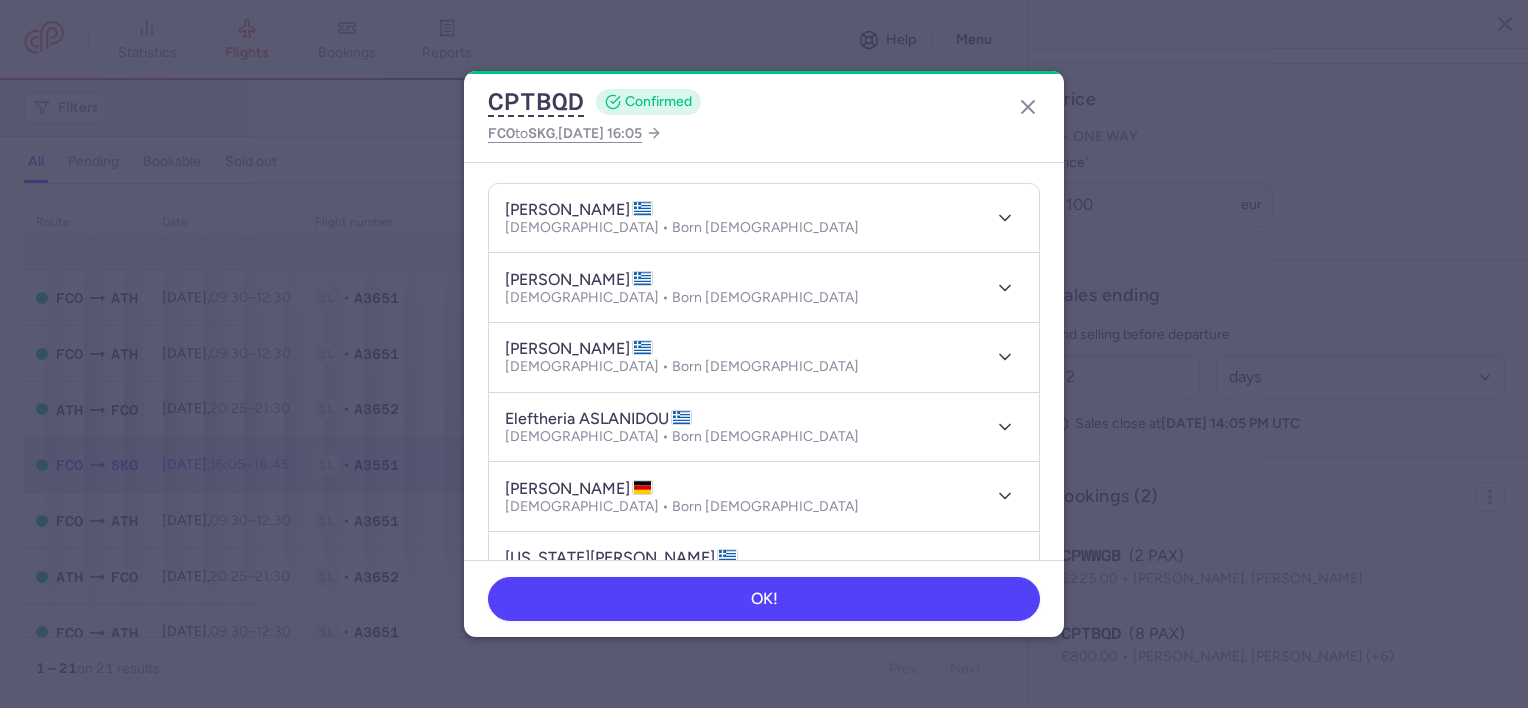 click on "[PERSON_NAME]" at bounding box center [579, 210] 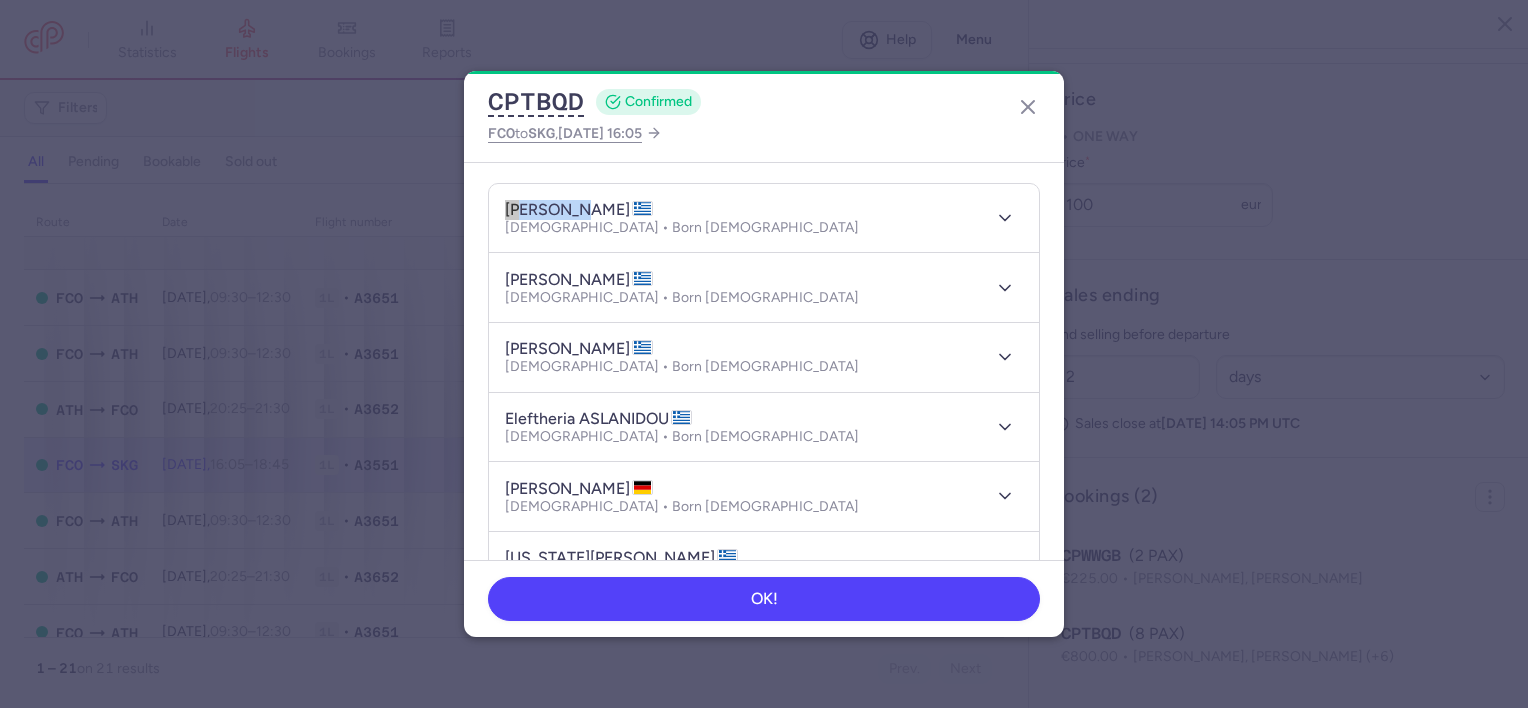 click on "[PERSON_NAME]" at bounding box center (579, 210) 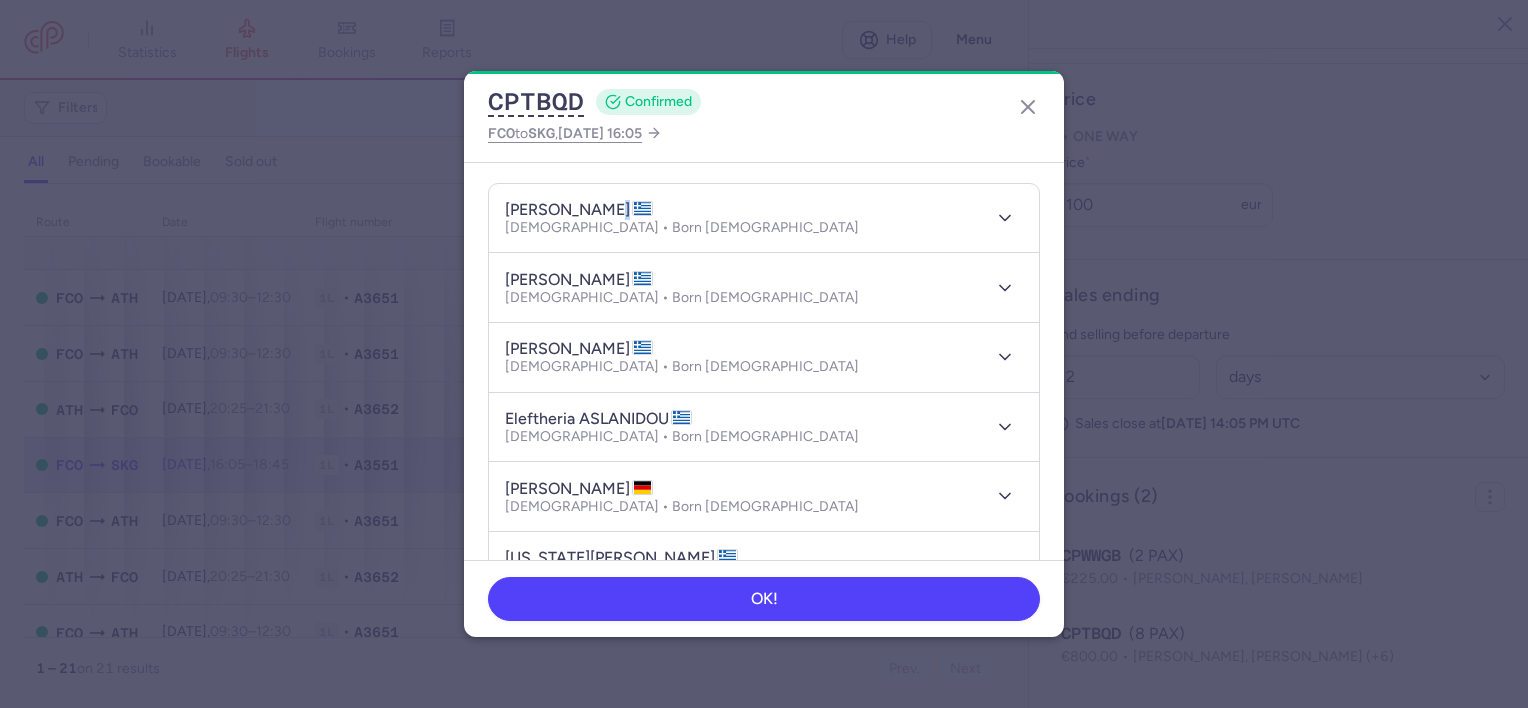 drag, startPoint x: 620, startPoint y: 197, endPoint x: 605, endPoint y: 204, distance: 16.552946 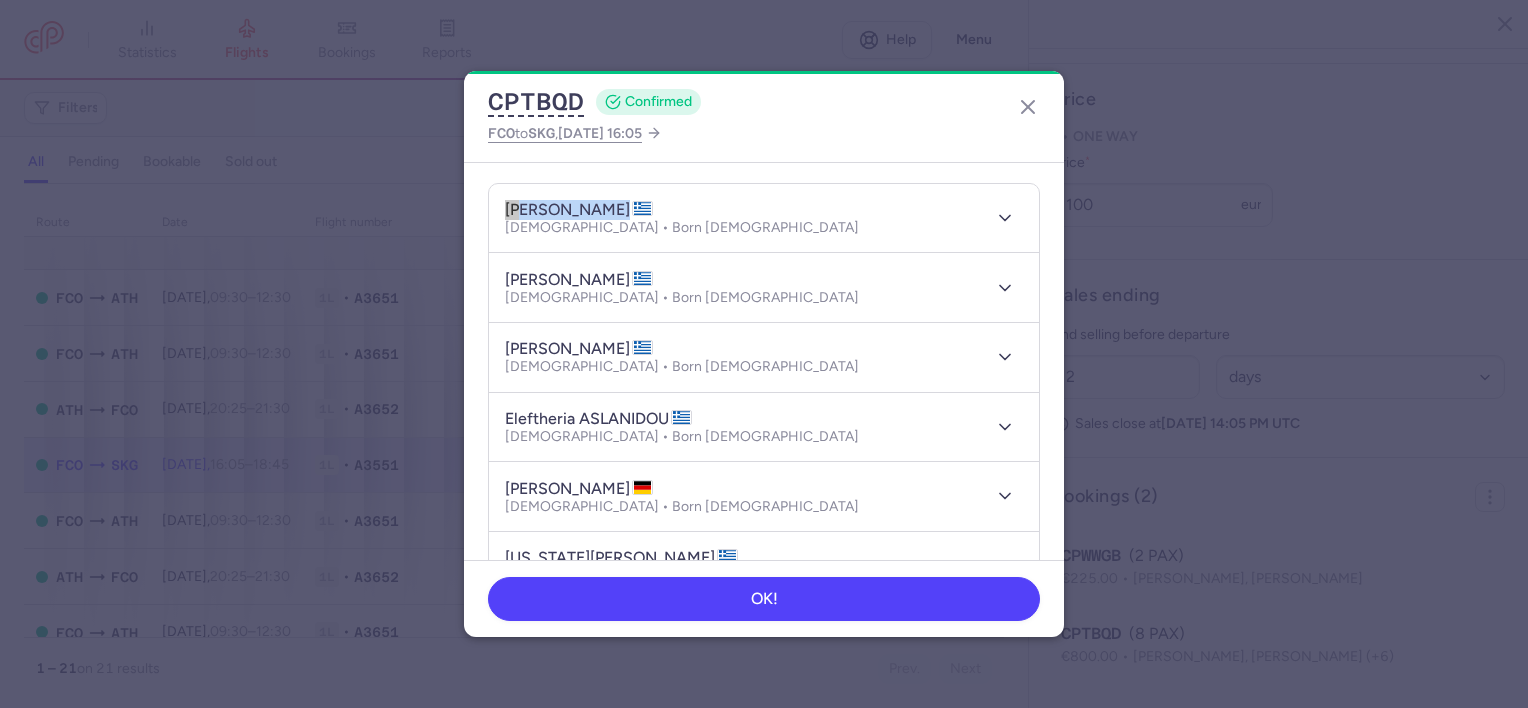 click on "[PERSON_NAME]" at bounding box center (579, 210) 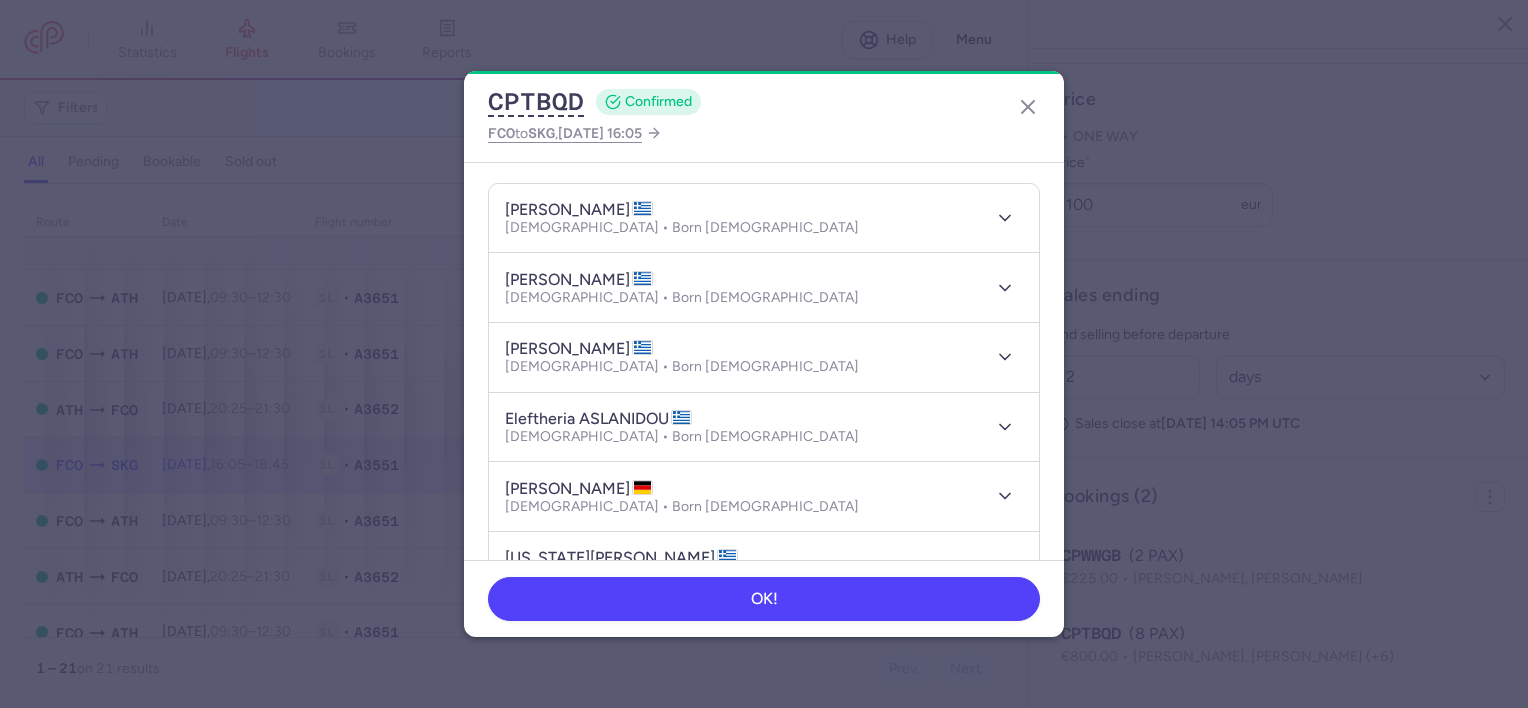 click on "[PERSON_NAME]" at bounding box center [579, 210] 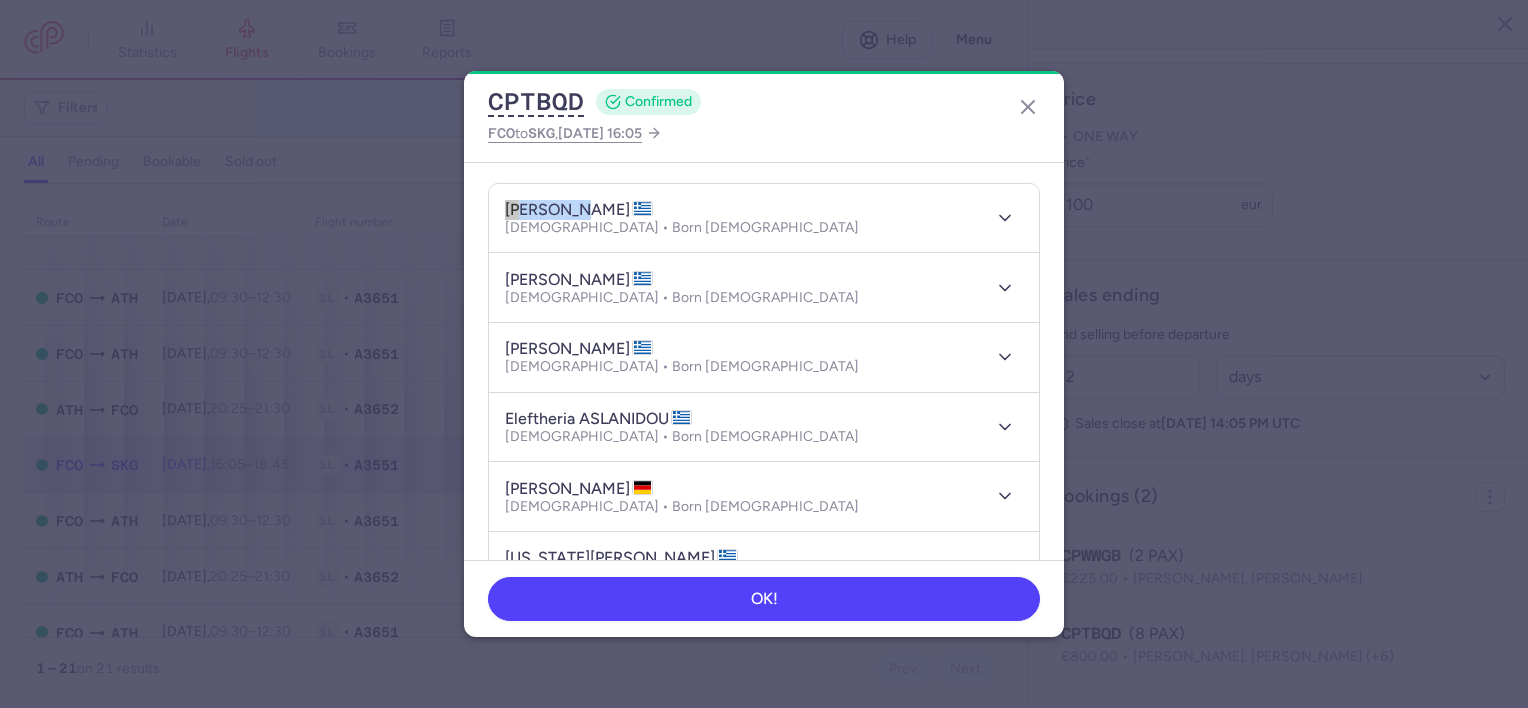 click on "[PERSON_NAME]" at bounding box center [579, 210] 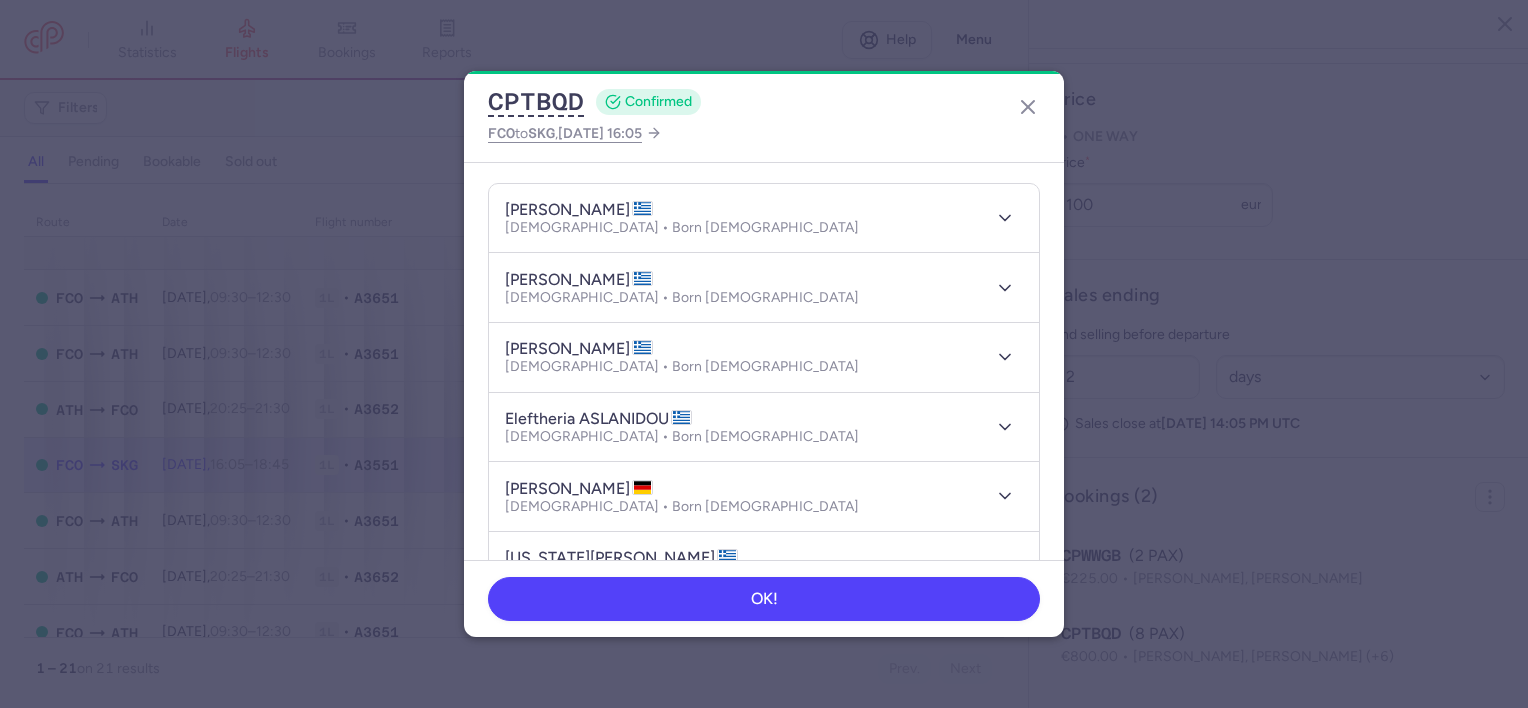 click on "[PERSON_NAME]" at bounding box center [579, 280] 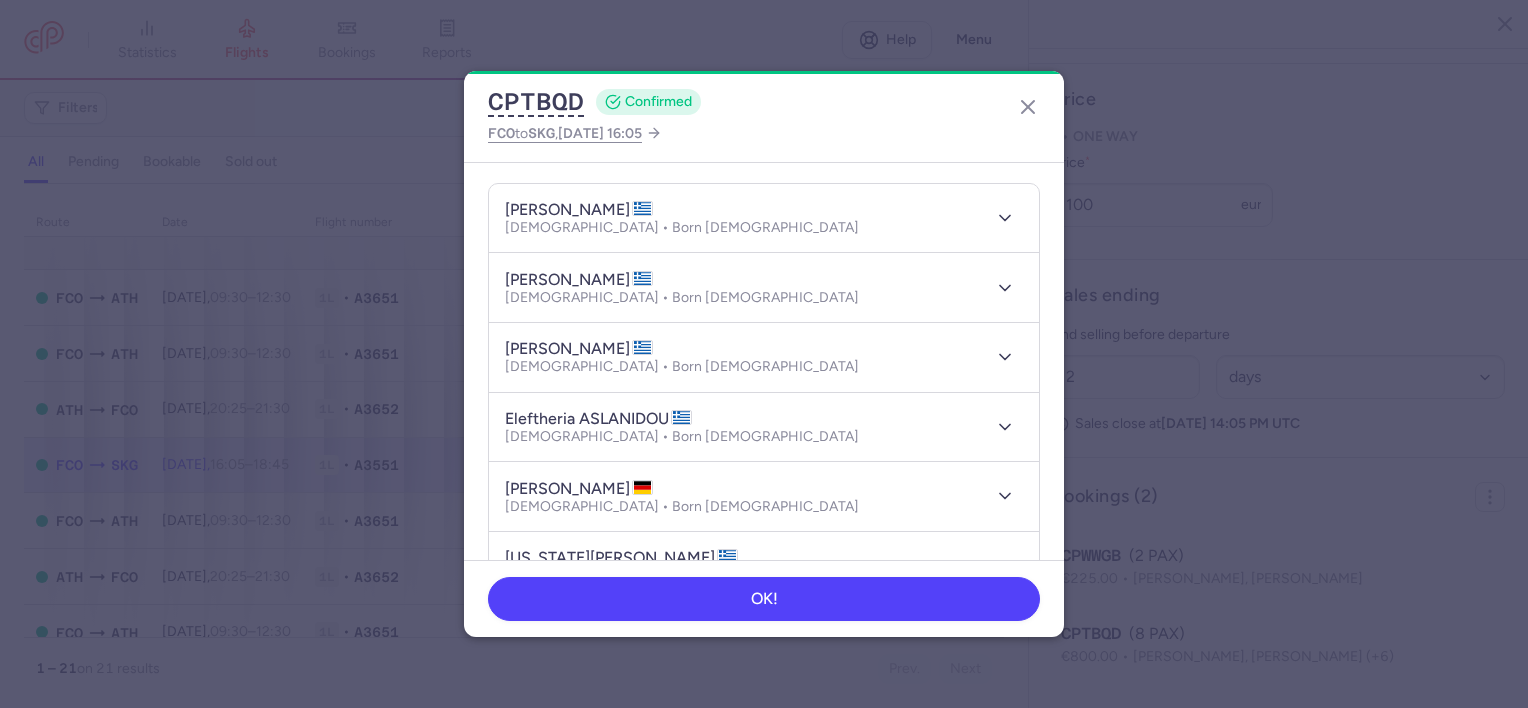 click on "[PERSON_NAME]" at bounding box center (579, 280) 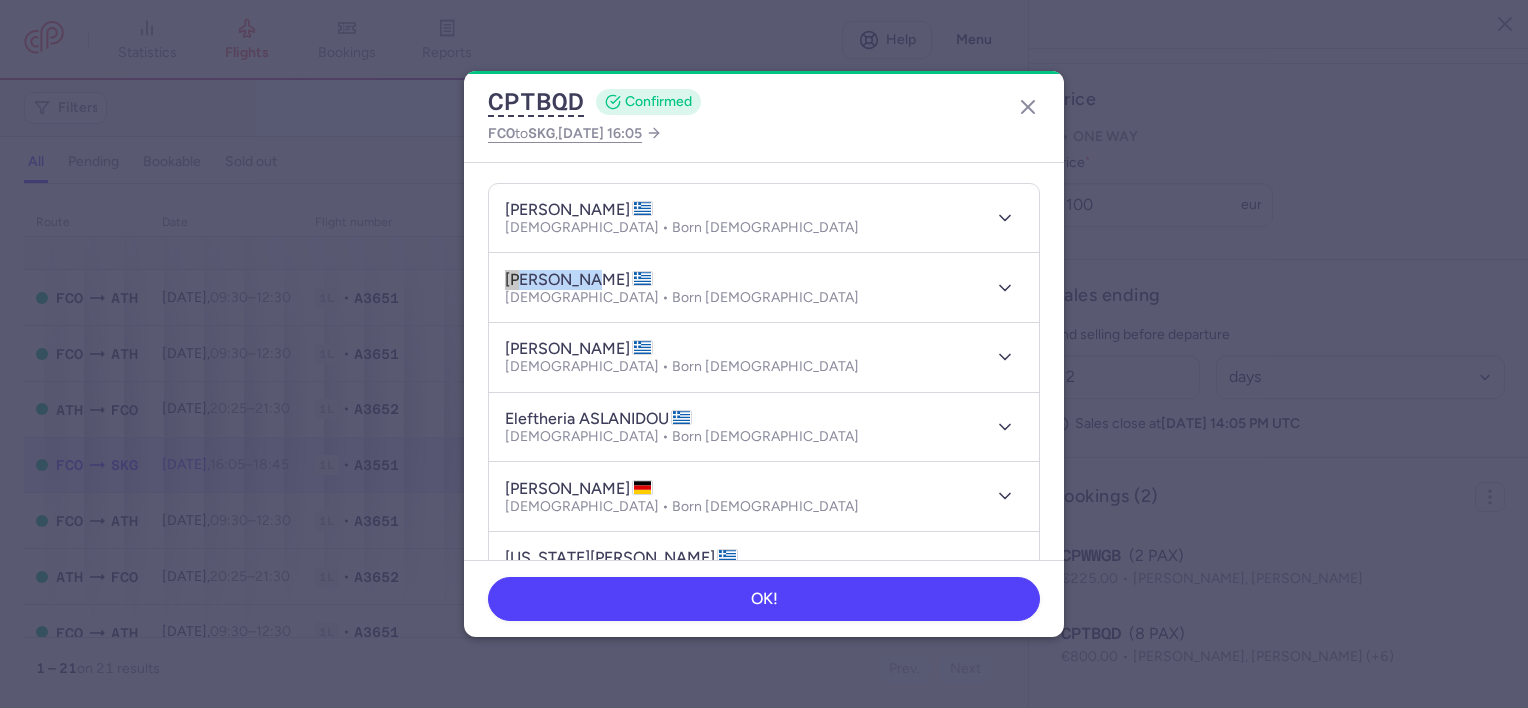click on "[PERSON_NAME]" at bounding box center (579, 280) 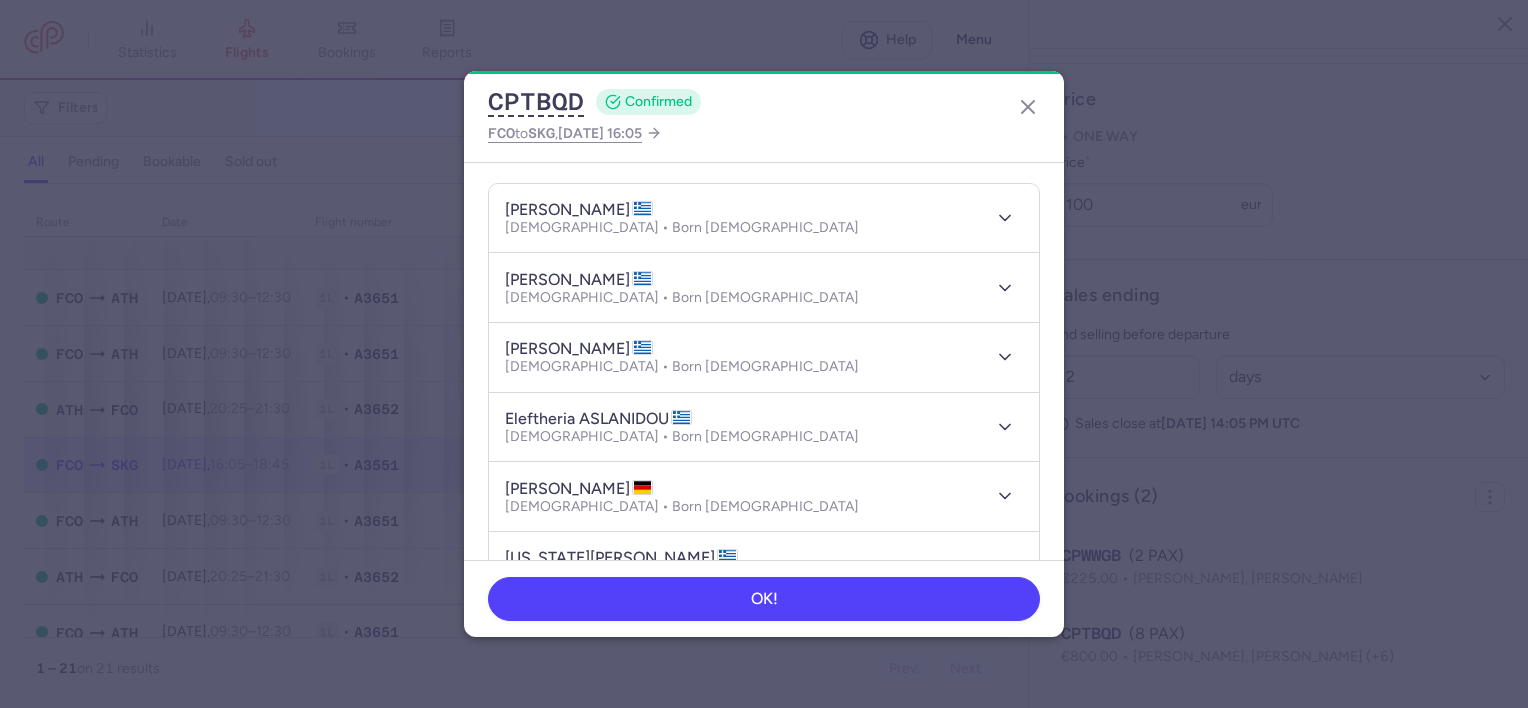click on "[PERSON_NAME]" at bounding box center (579, 349) 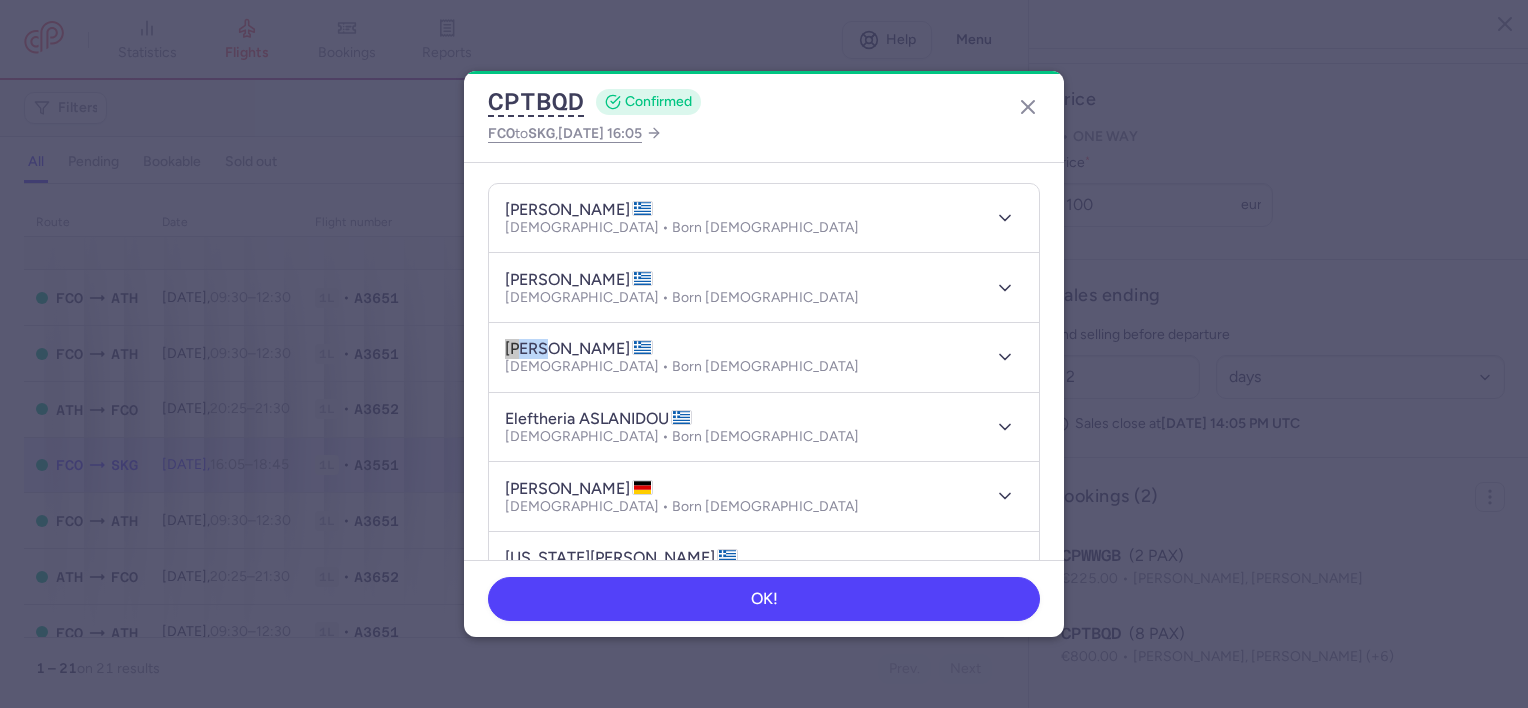 click on "[PERSON_NAME]" at bounding box center (579, 349) 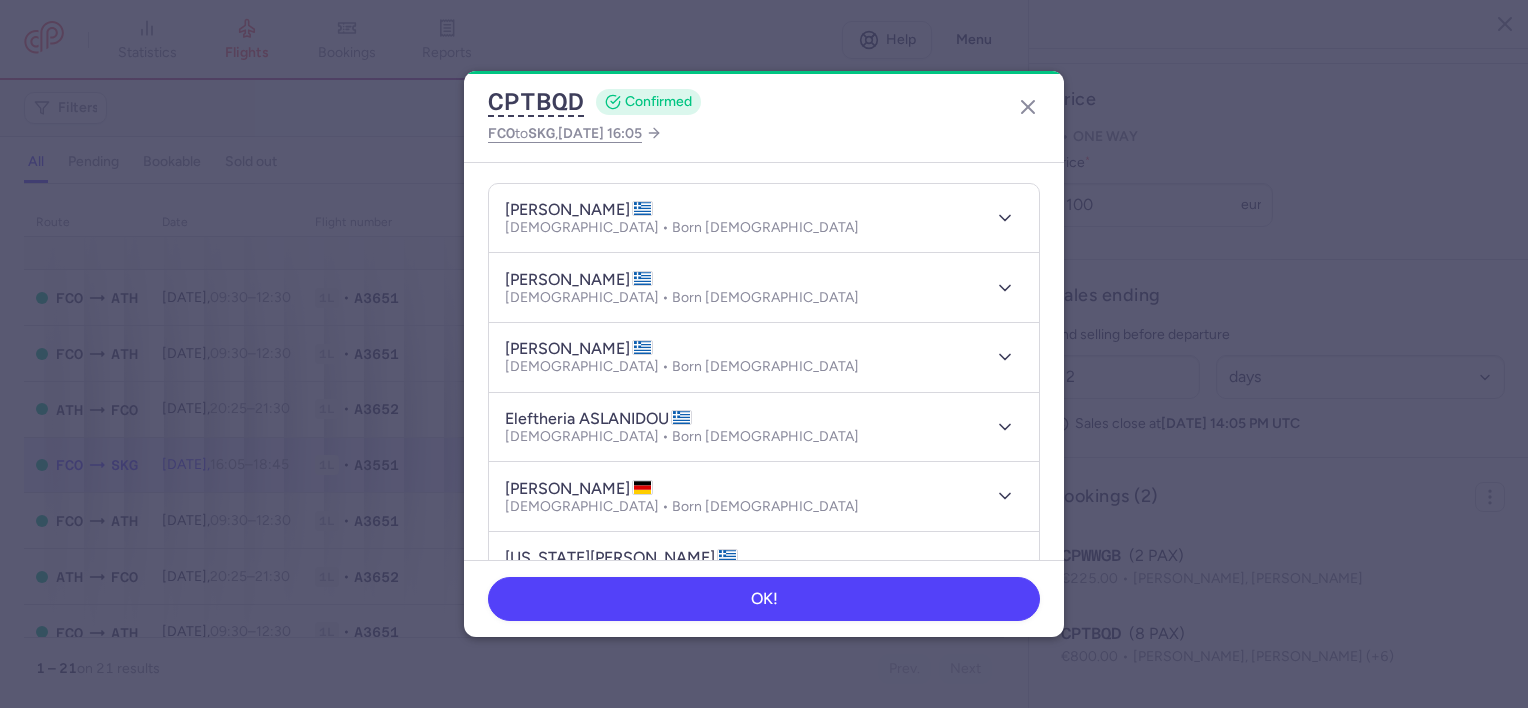click on "eleftheria ASLANIDOU" at bounding box center [598, 419] 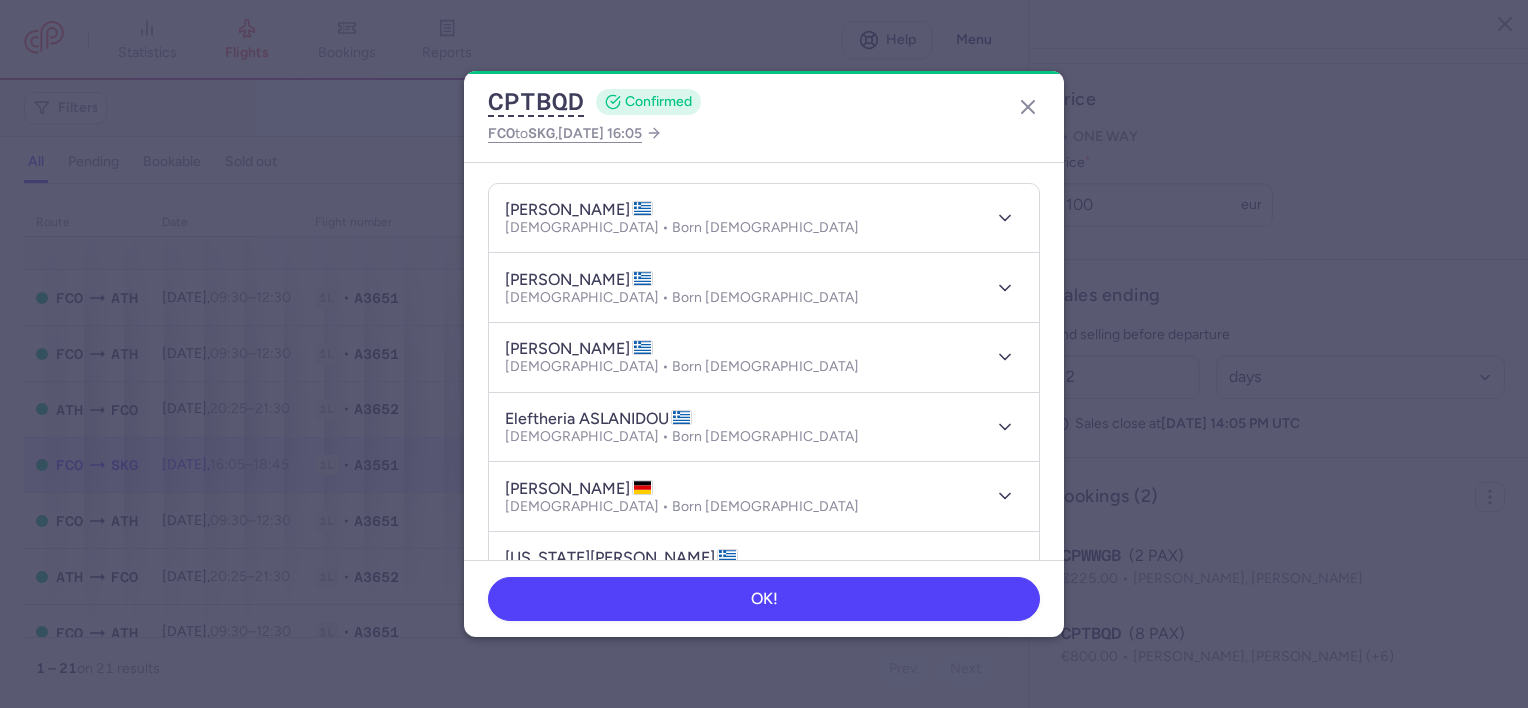 click on "eleftheria ASLANIDOU" at bounding box center [598, 419] 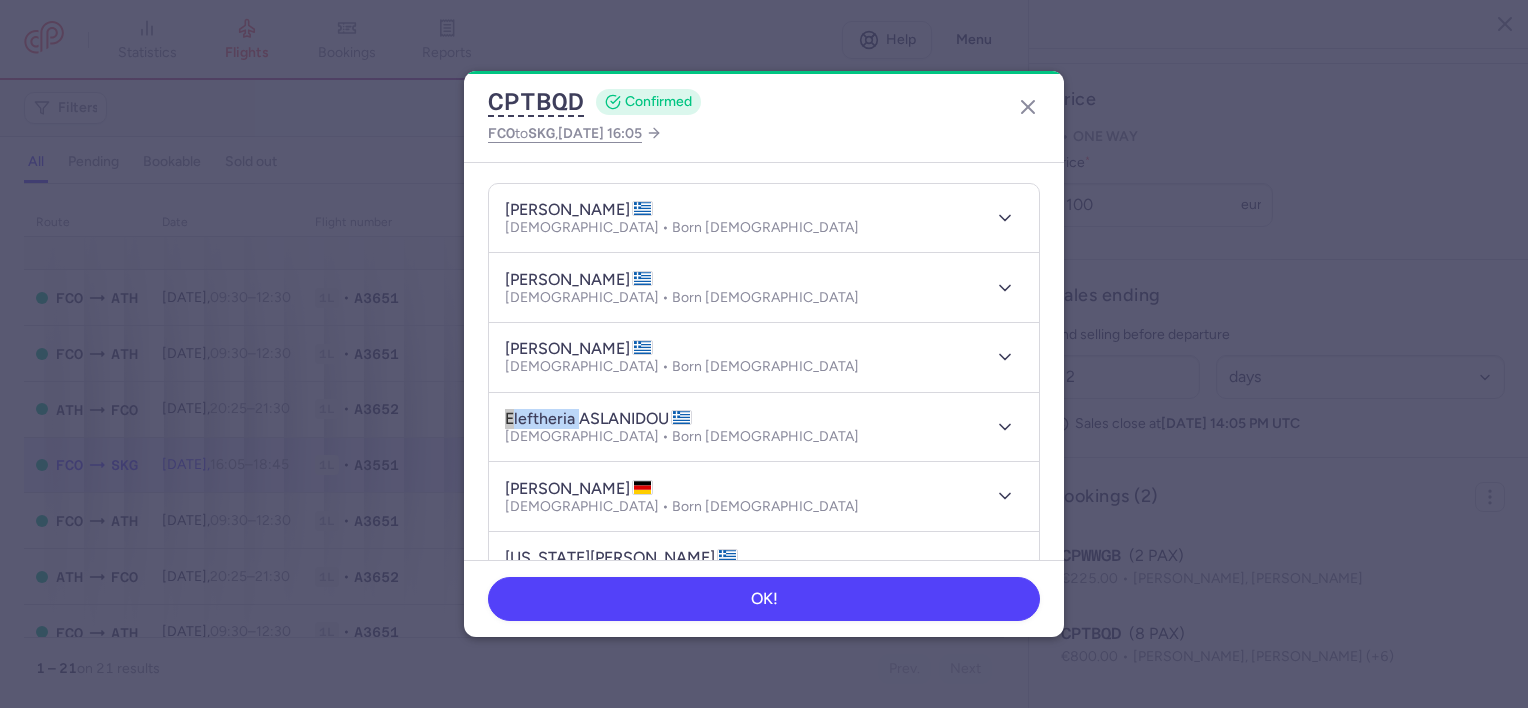 click on "eleftheria ASLANIDOU" at bounding box center [598, 419] 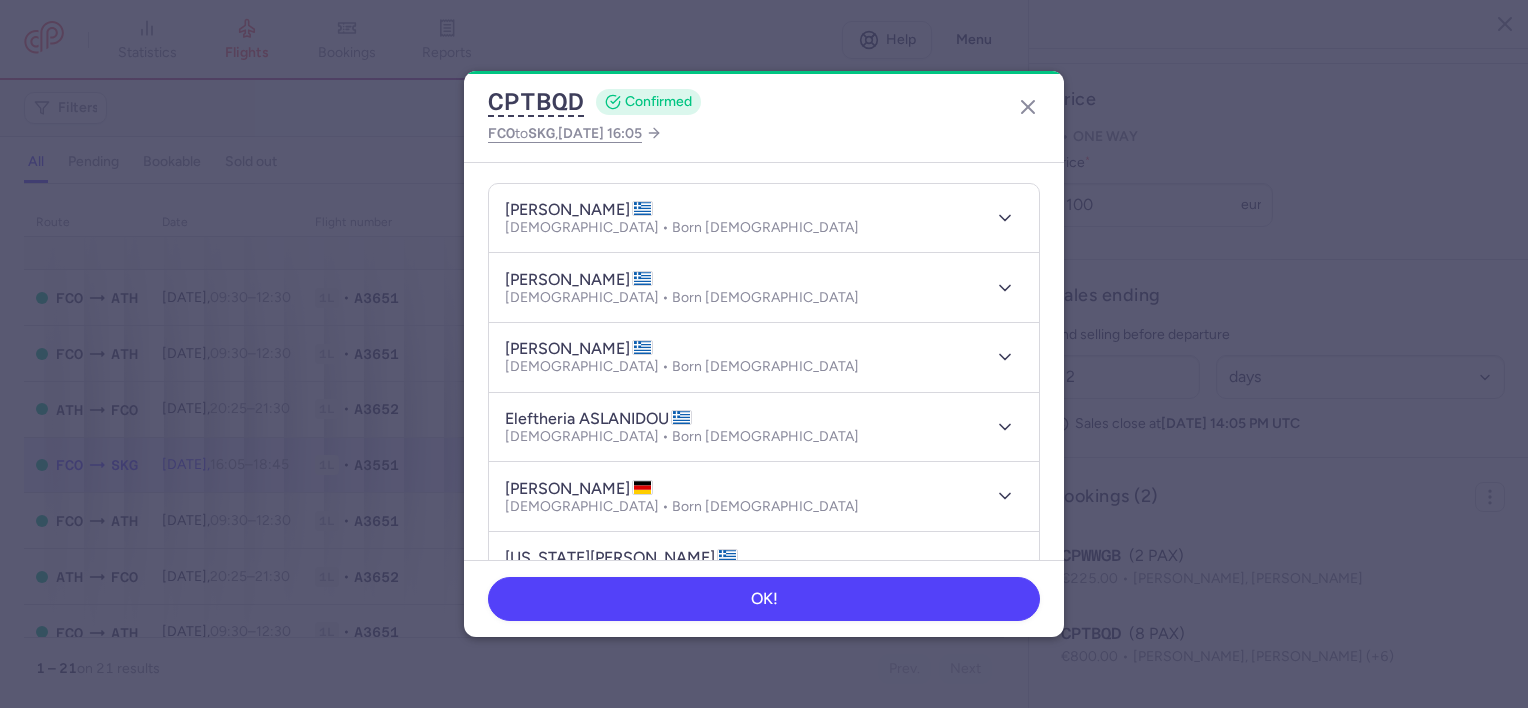 click on "[PERSON_NAME]" at bounding box center (579, 489) 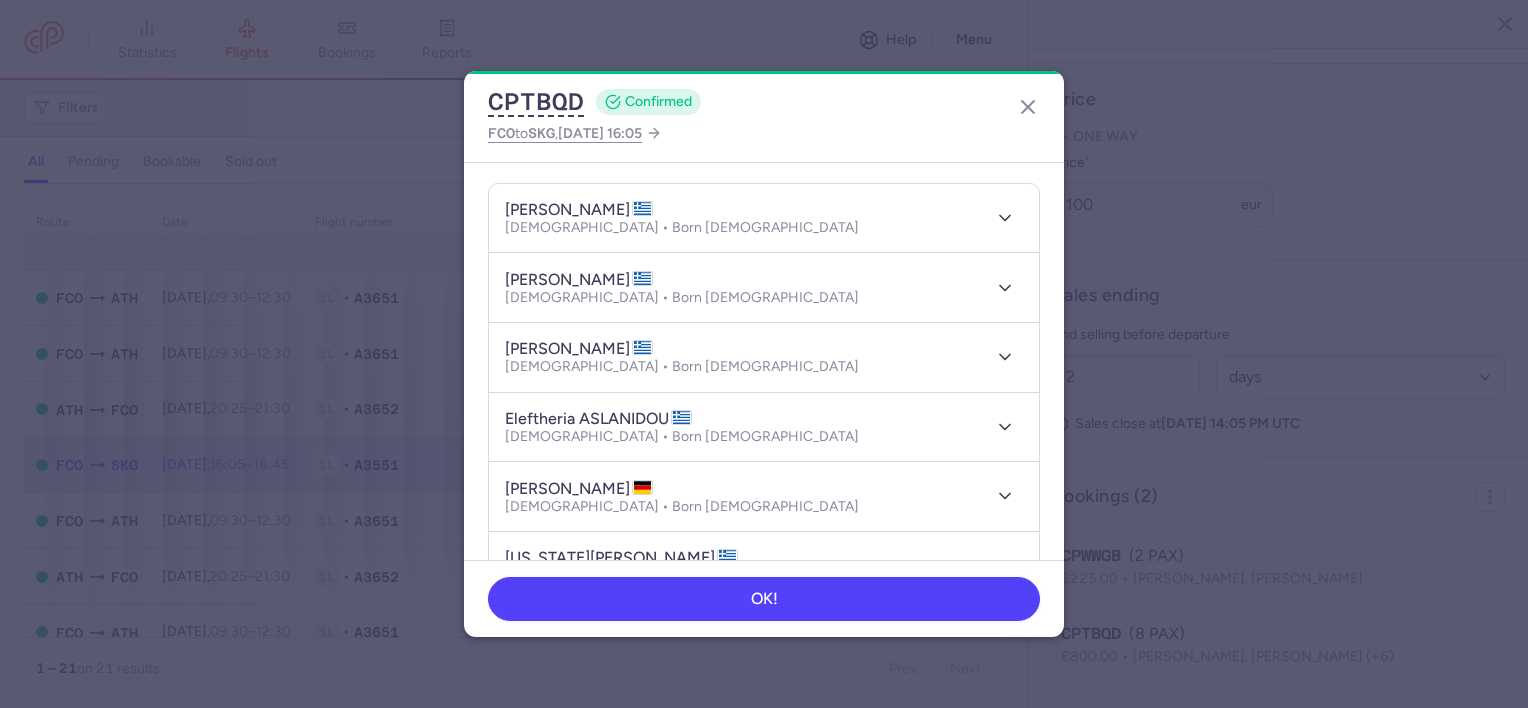 click on "[PERSON_NAME]" at bounding box center [579, 489] 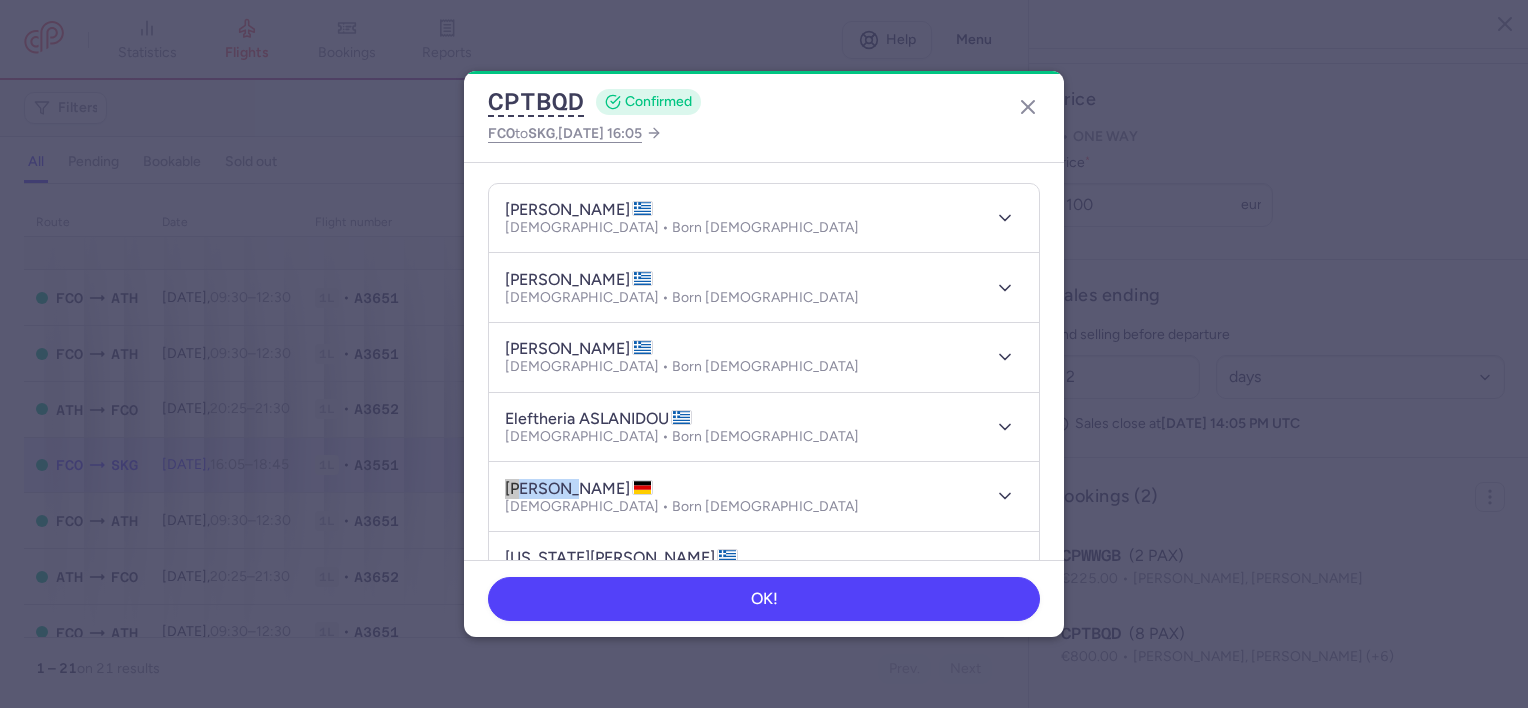 click on "[PERSON_NAME]" at bounding box center [579, 489] 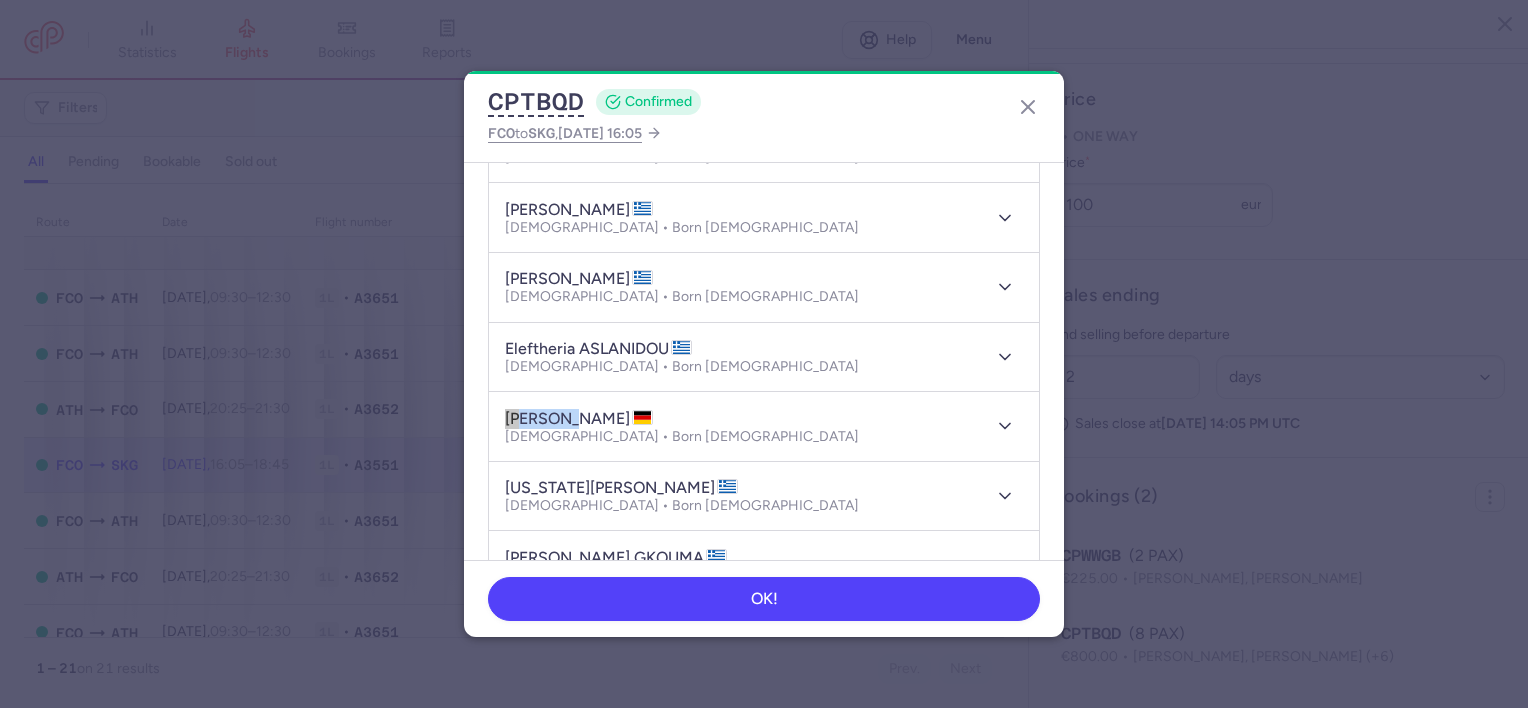 scroll, scrollTop: 400, scrollLeft: 0, axis: vertical 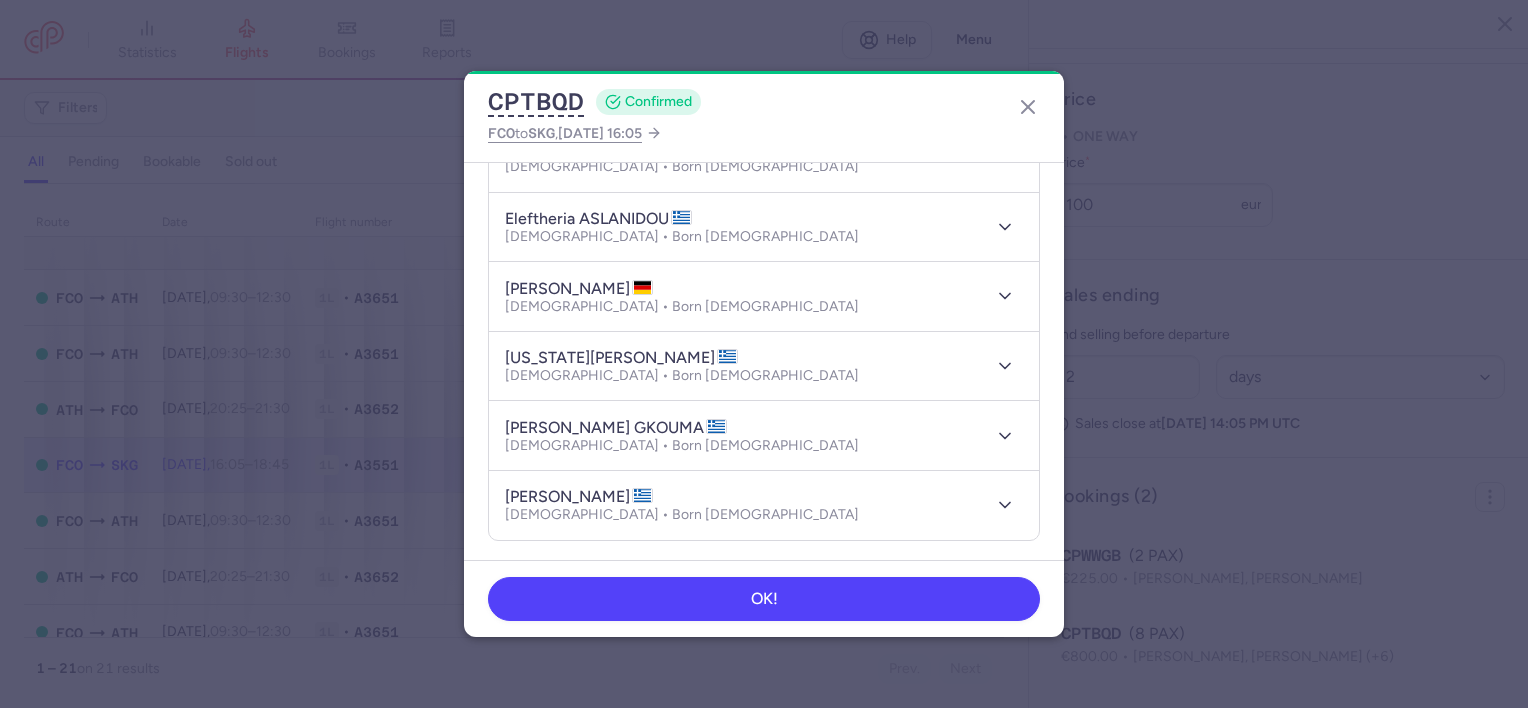 click on "[US_STATE][PERSON_NAME]" at bounding box center [621, 358] 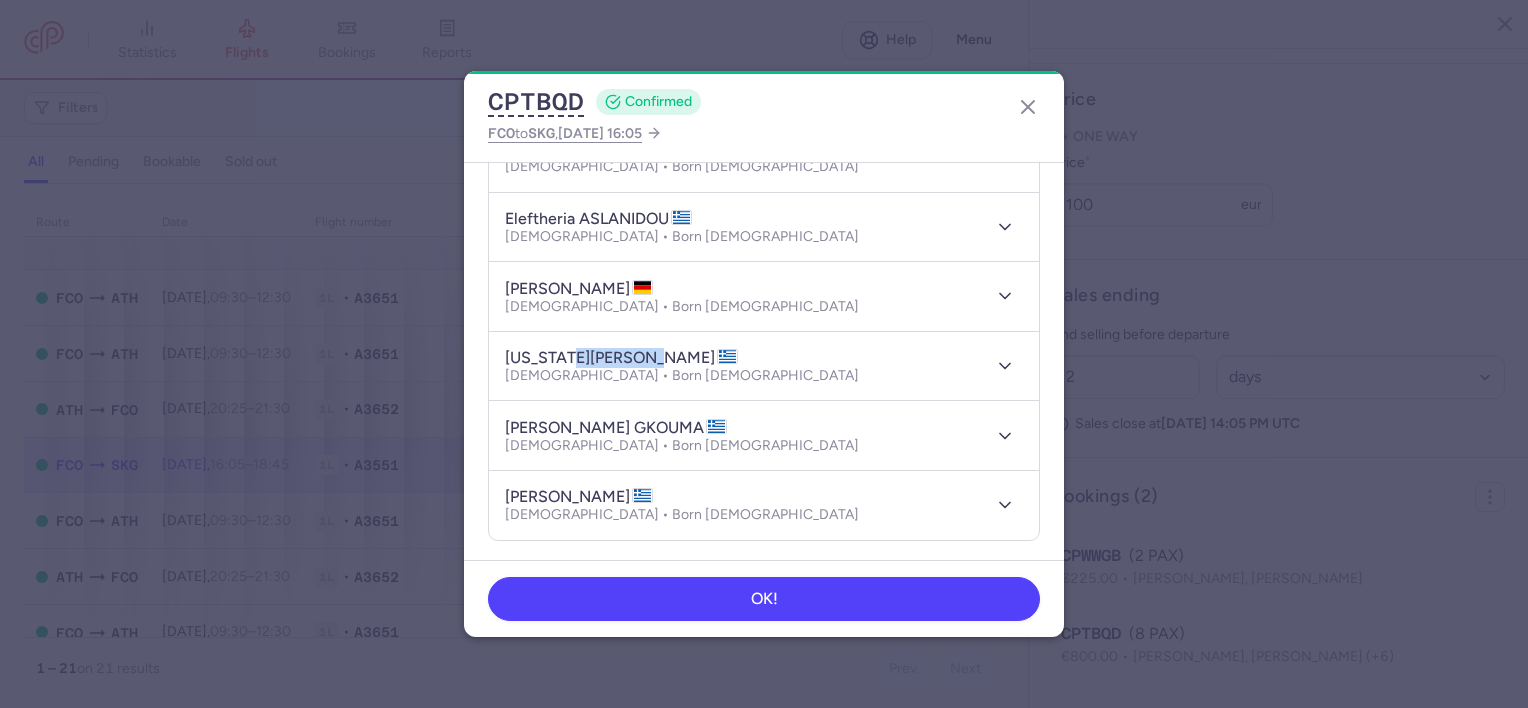 click on "[US_STATE][PERSON_NAME]" at bounding box center (621, 358) 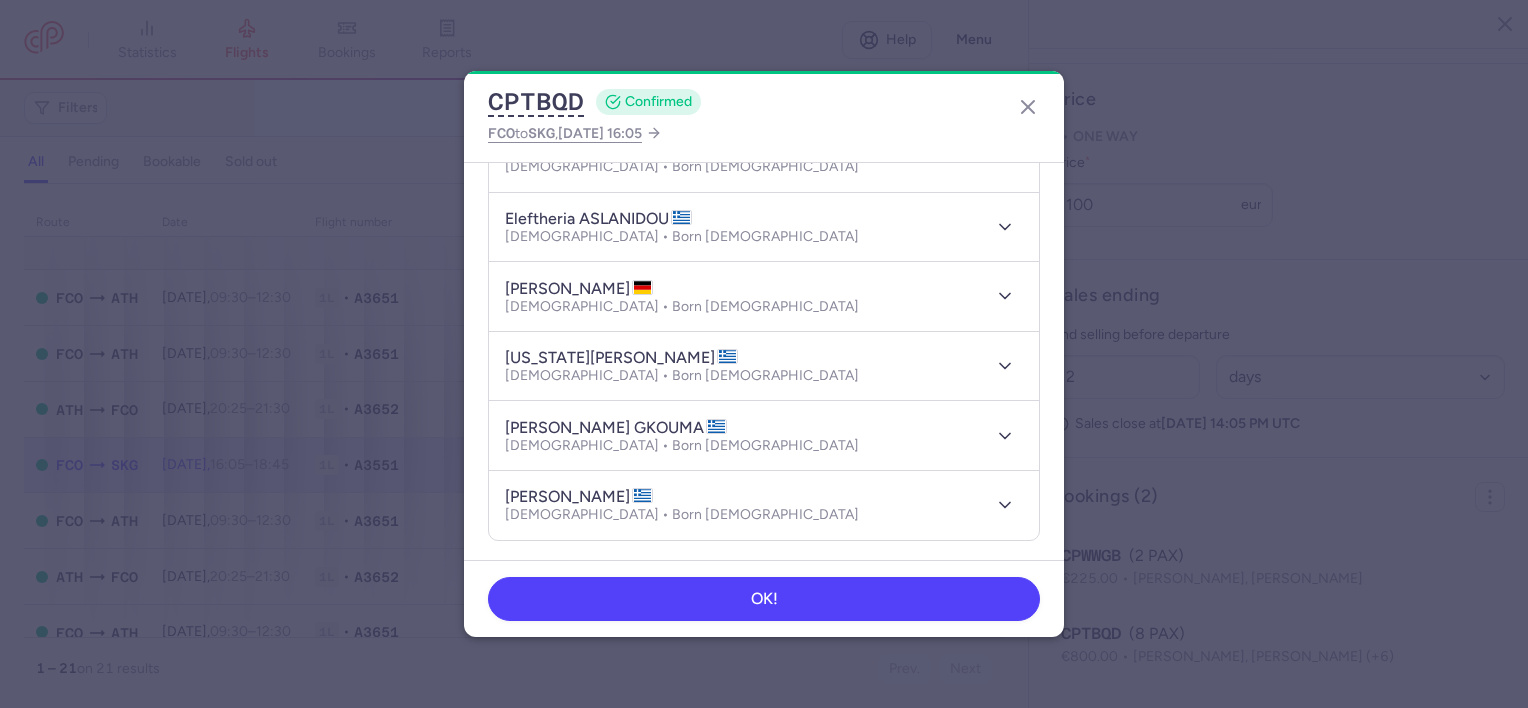 click on "[US_STATE][PERSON_NAME]" at bounding box center (621, 358) 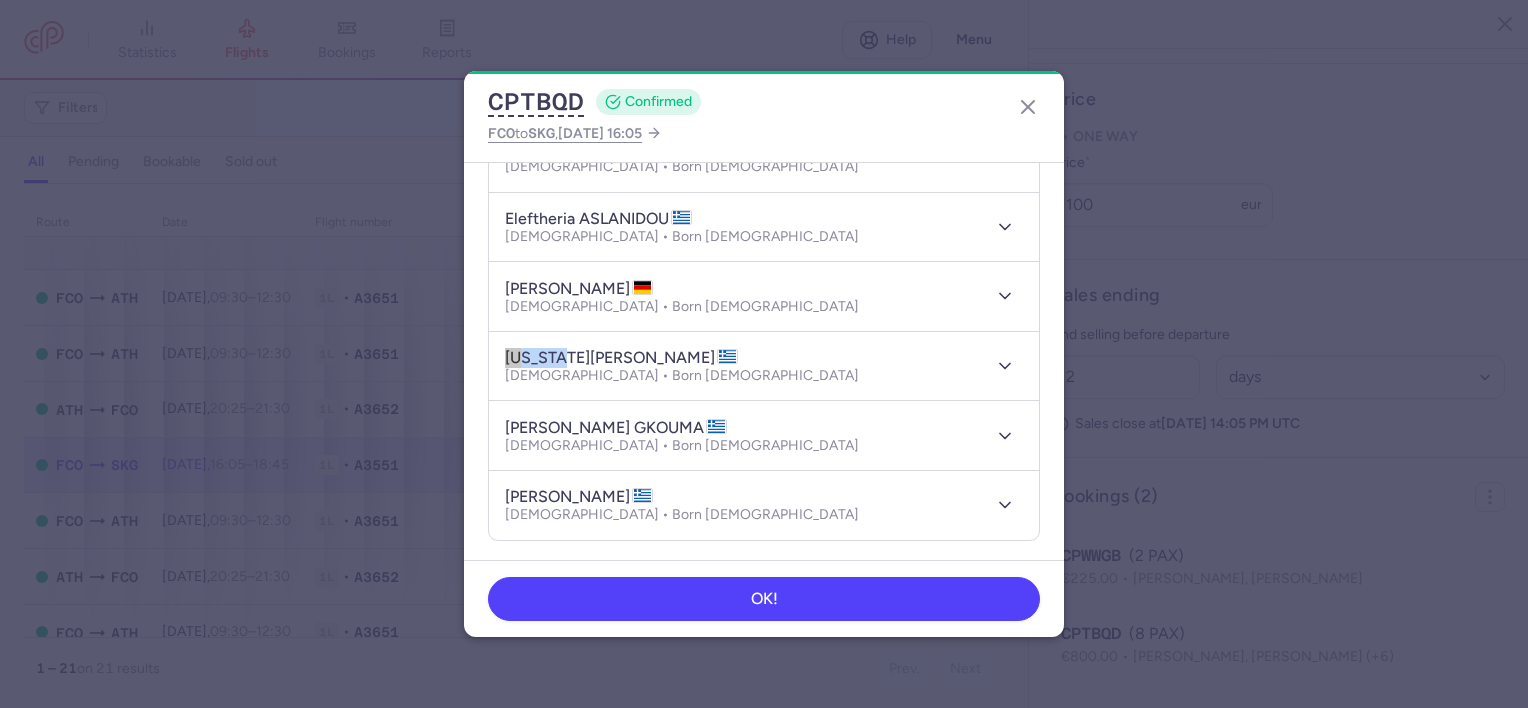 click on "[US_STATE][PERSON_NAME]" at bounding box center (621, 358) 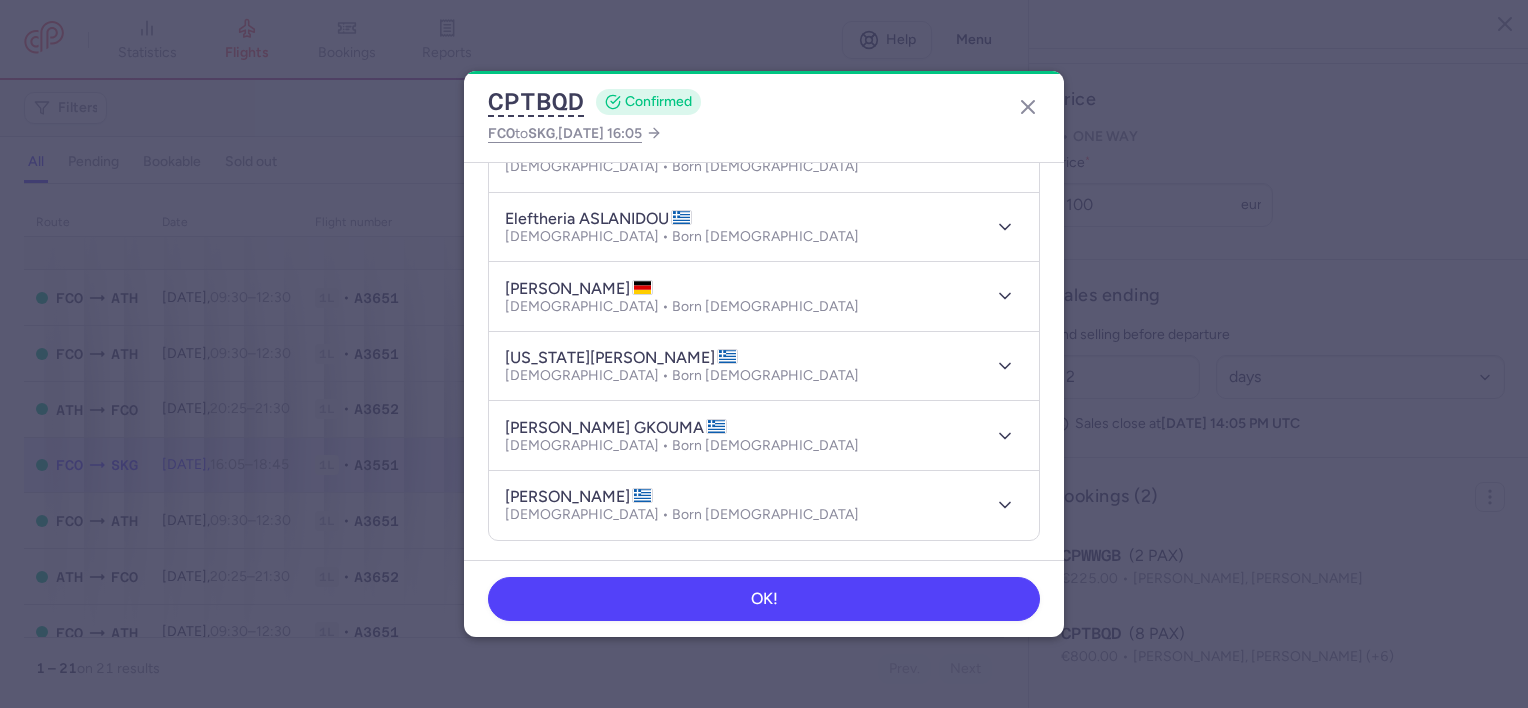 click on "[PERSON_NAME] GKOUMA" at bounding box center (616, 428) 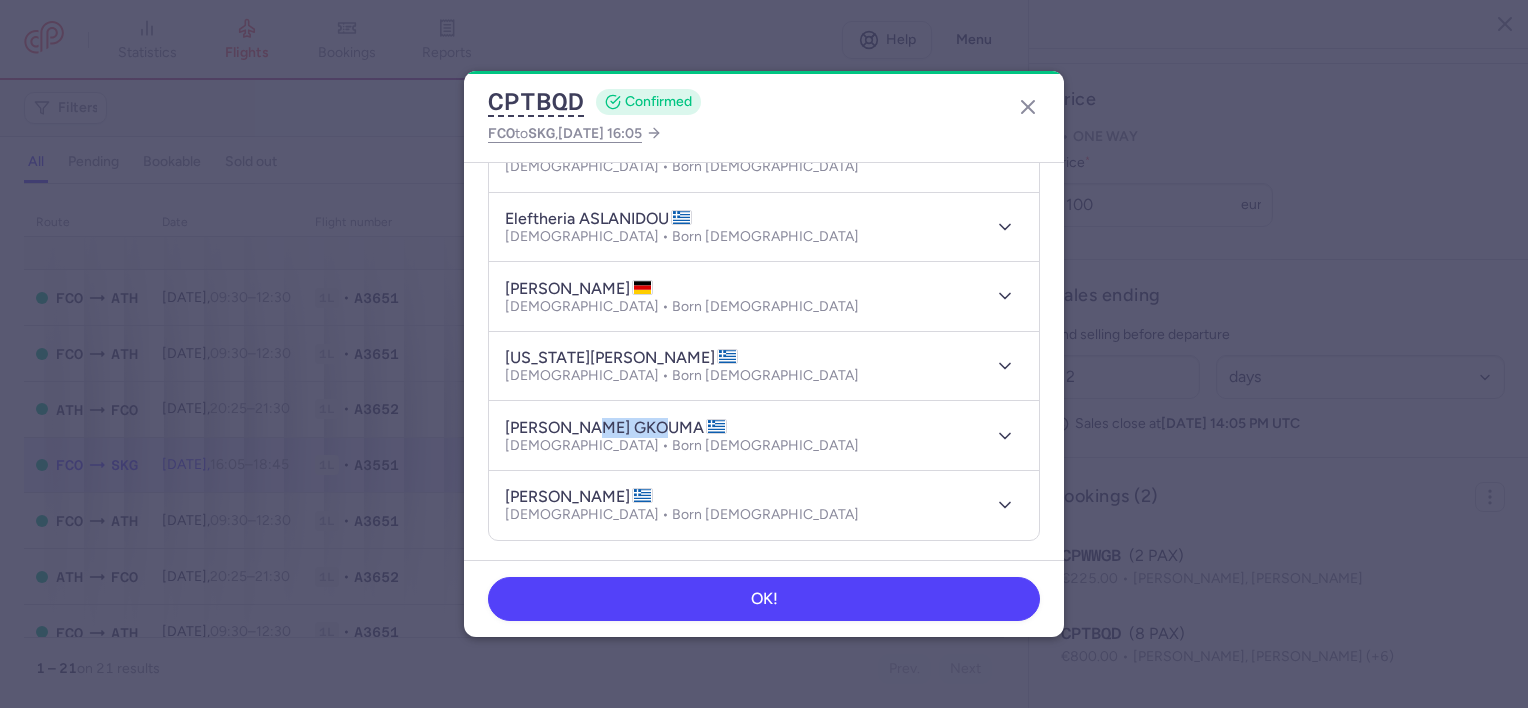 click on "[PERSON_NAME] GKOUMA" at bounding box center (616, 428) 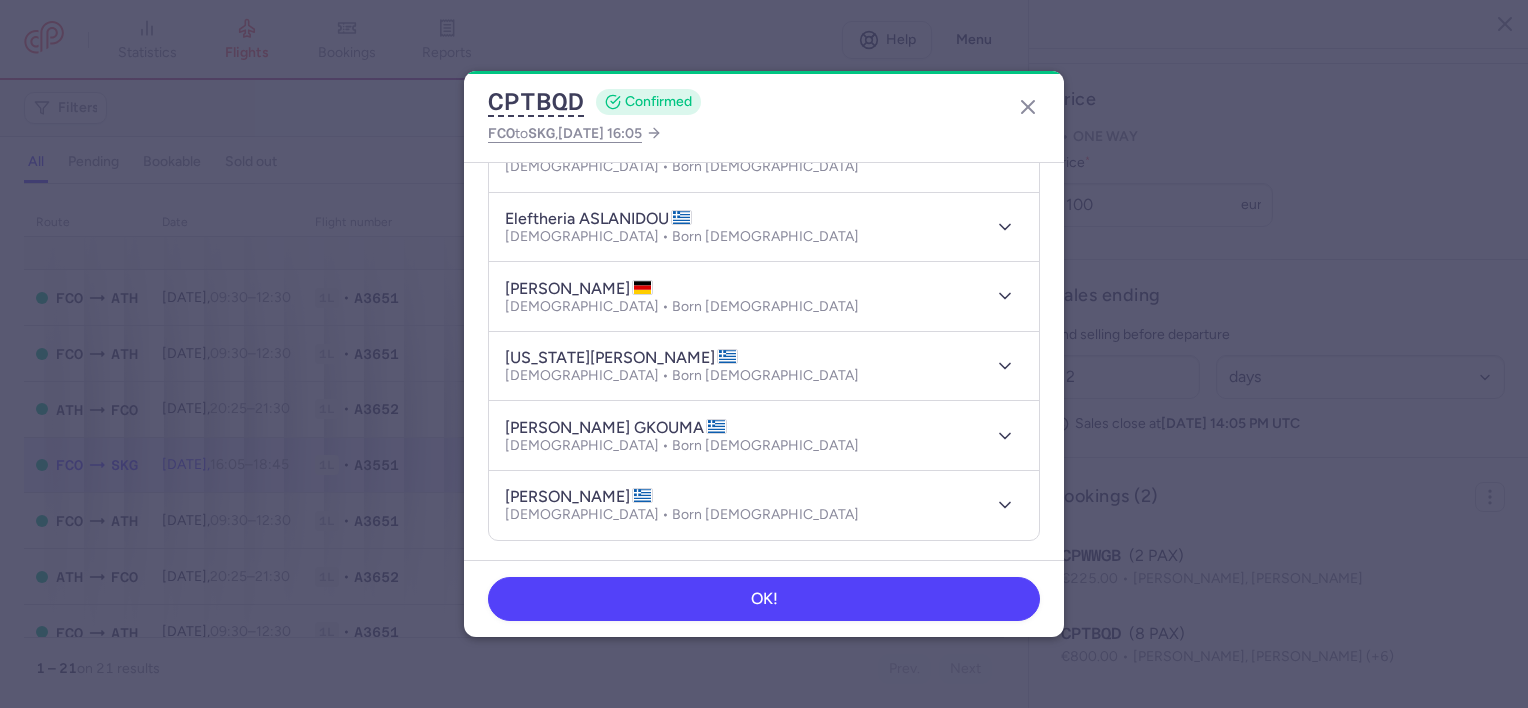 click on "[PERSON_NAME] GKOUMA" at bounding box center (616, 428) 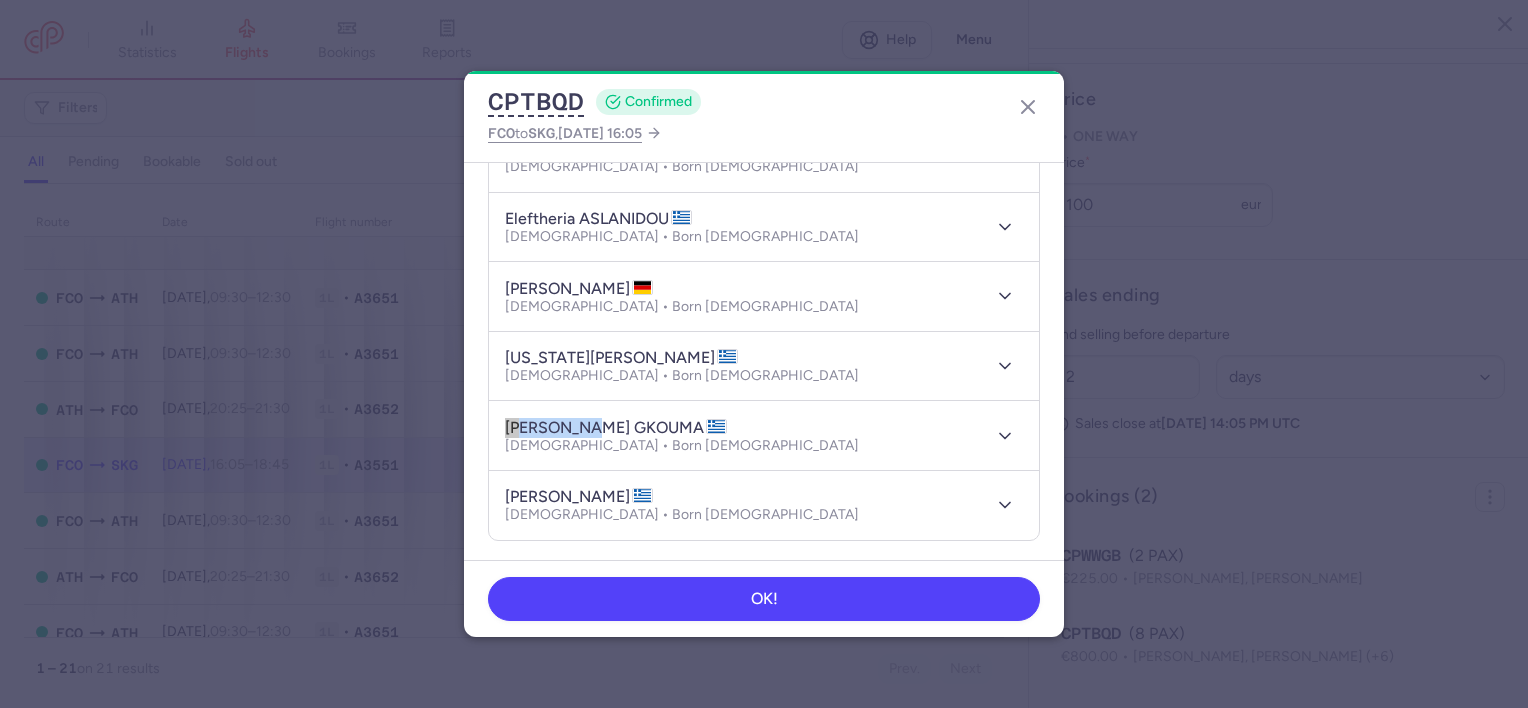 click on "[PERSON_NAME] GKOUMA" at bounding box center [616, 428] 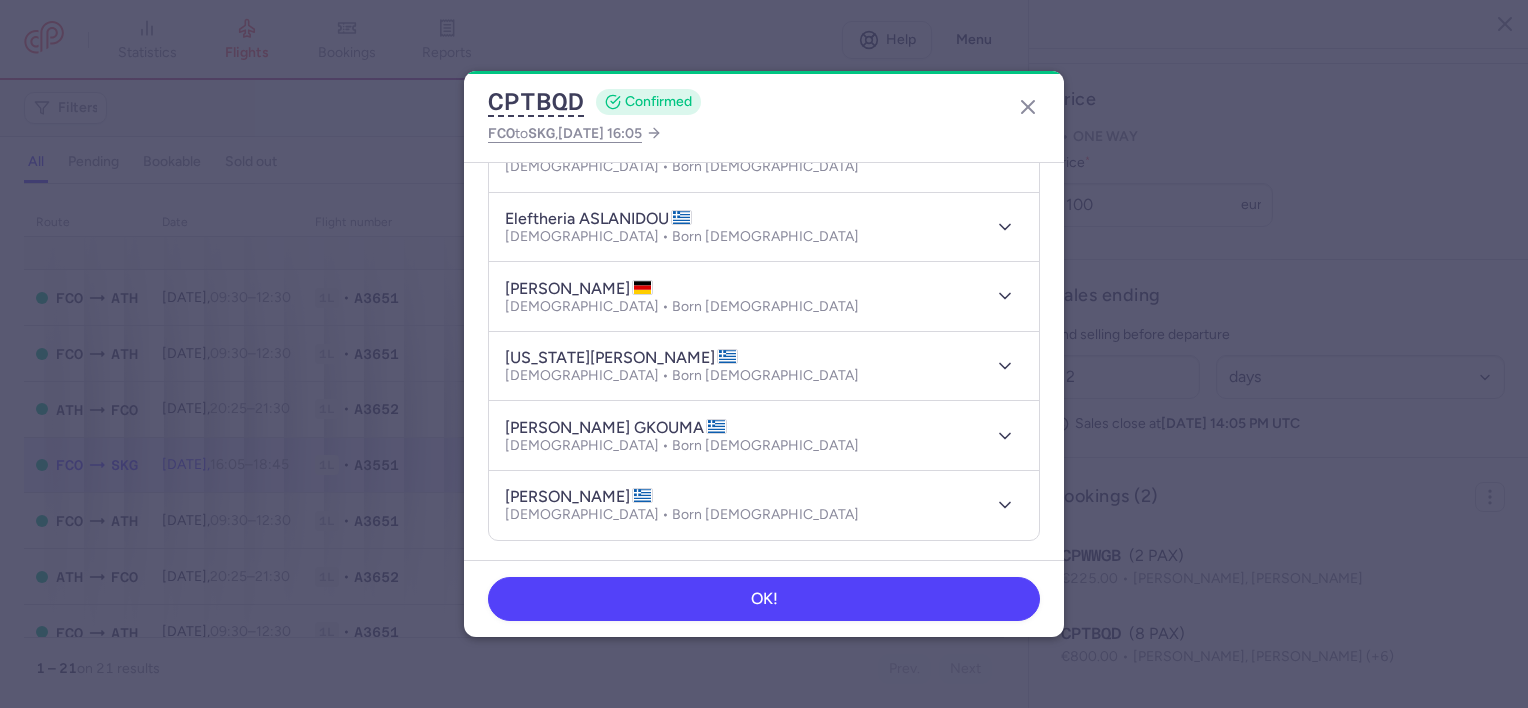 click on "[PERSON_NAME]" at bounding box center [579, 497] 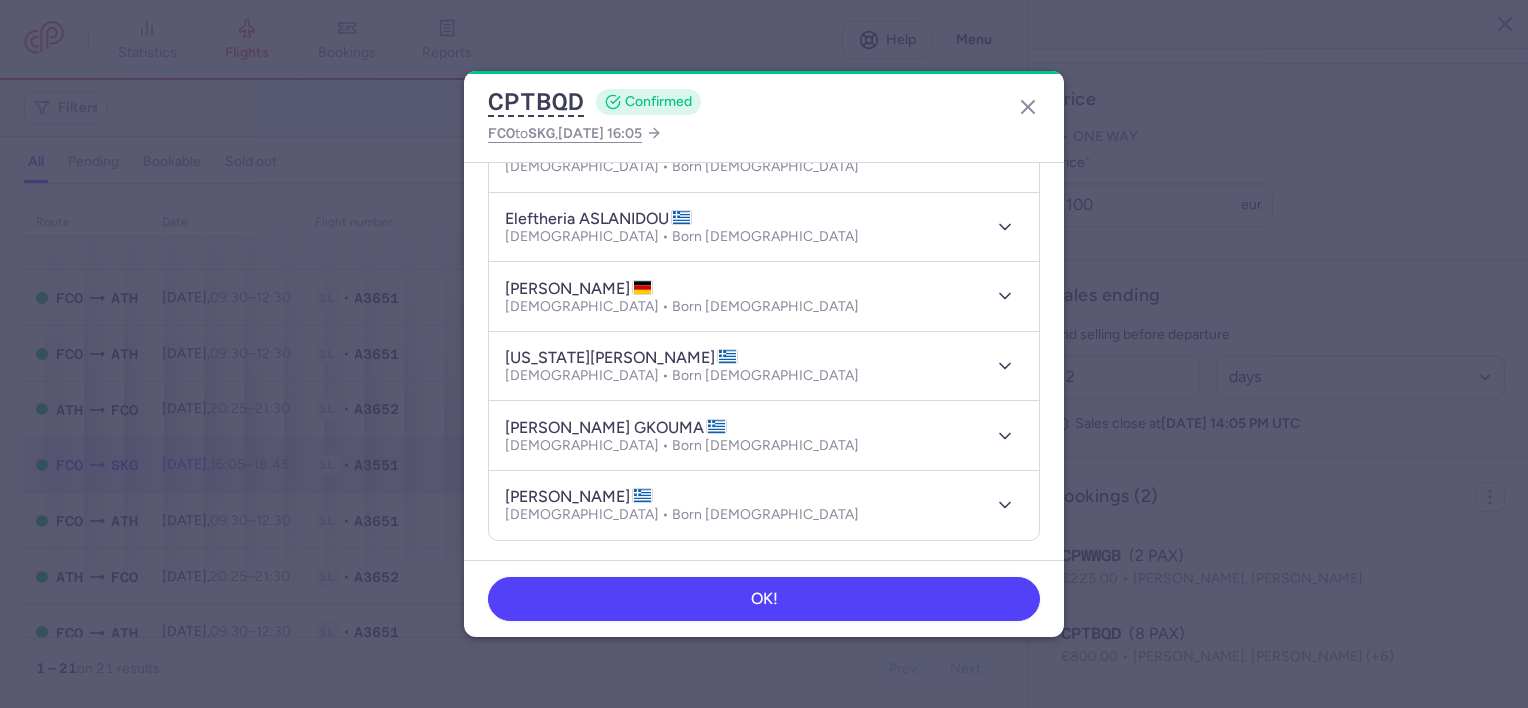 click on "[PERSON_NAME]" at bounding box center [579, 497] 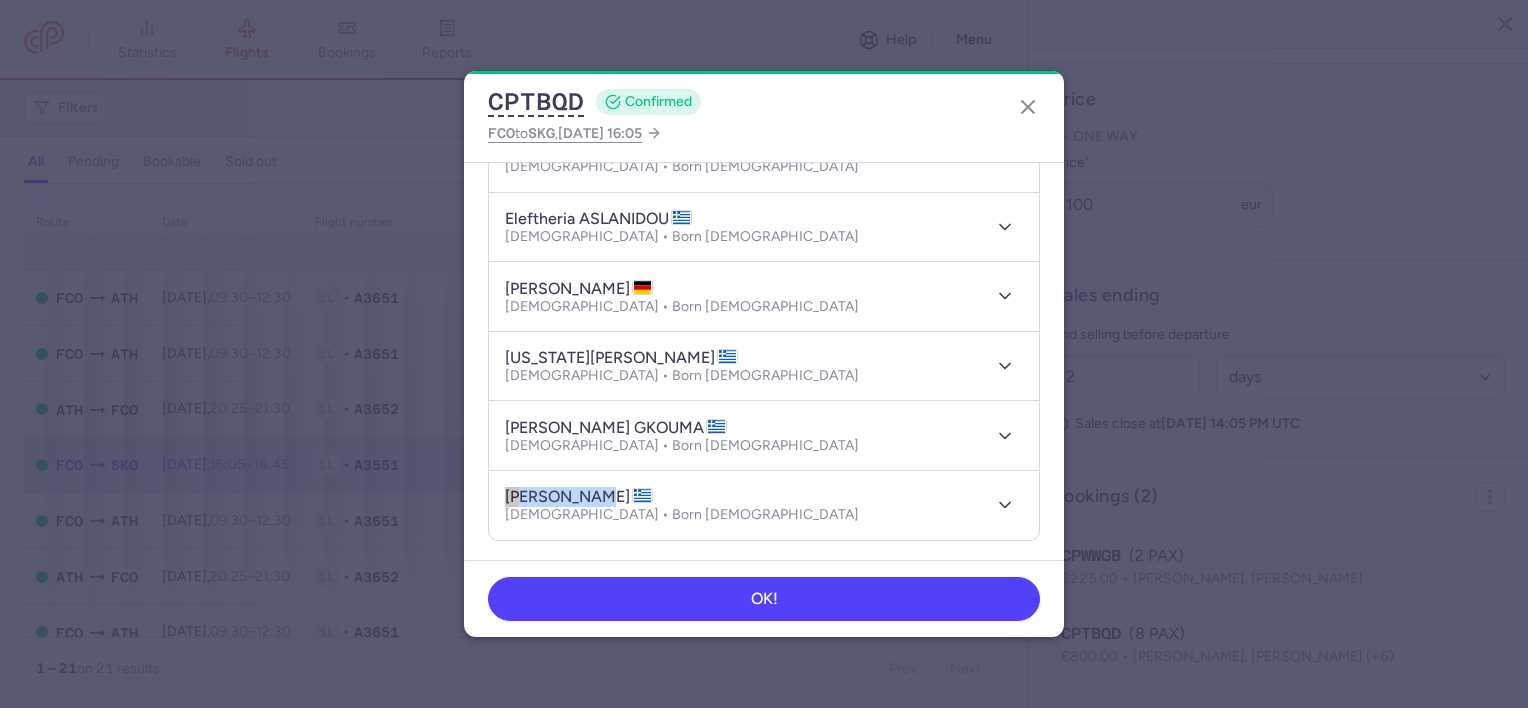click on "[PERSON_NAME]" at bounding box center (579, 497) 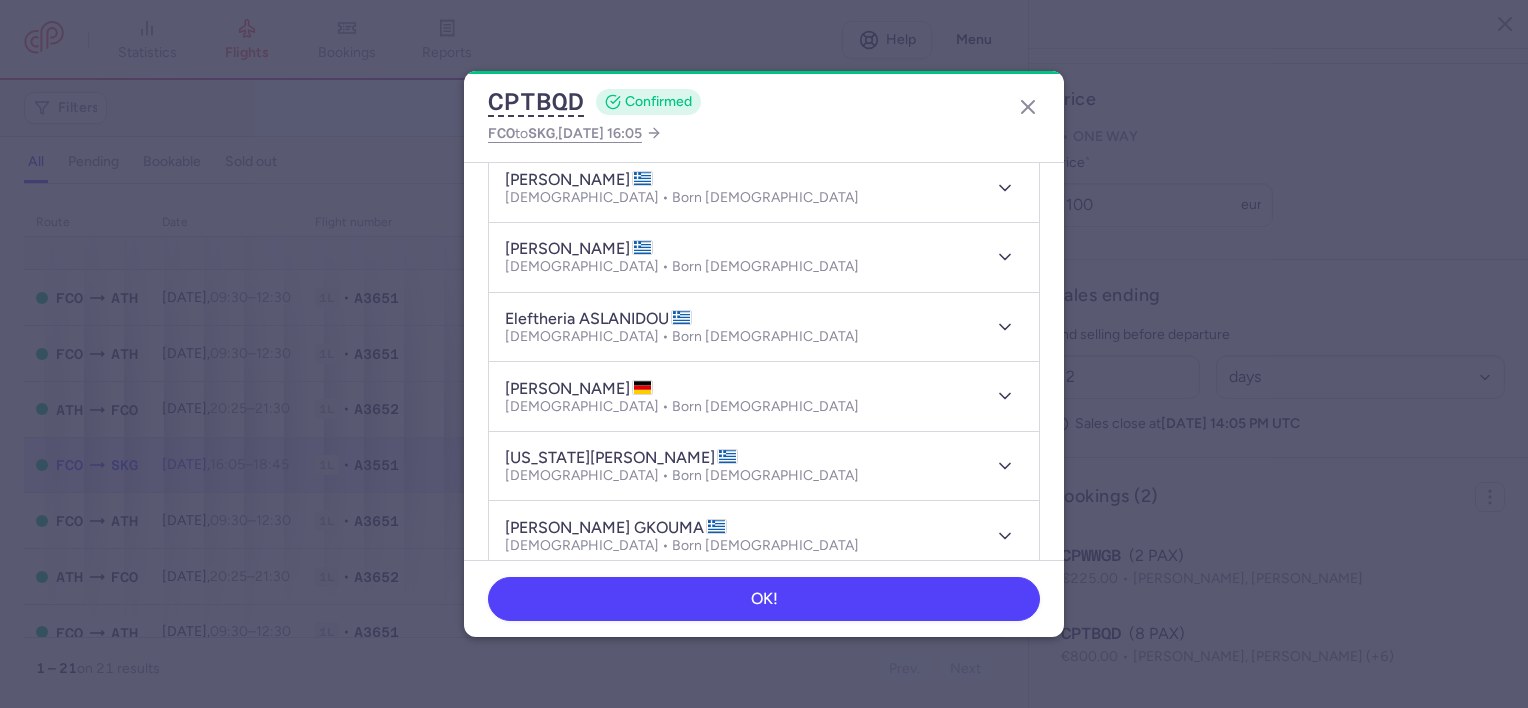 scroll, scrollTop: 100, scrollLeft: 0, axis: vertical 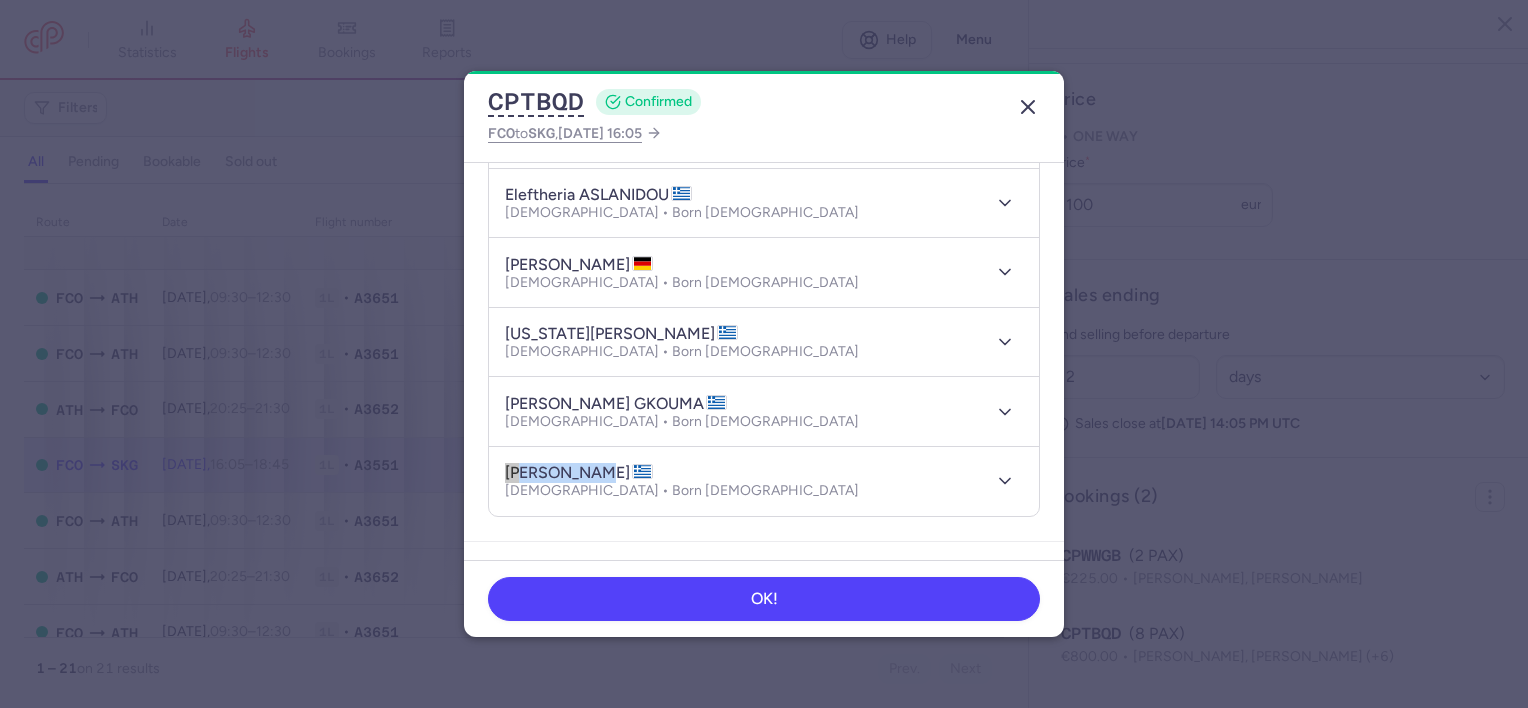 click 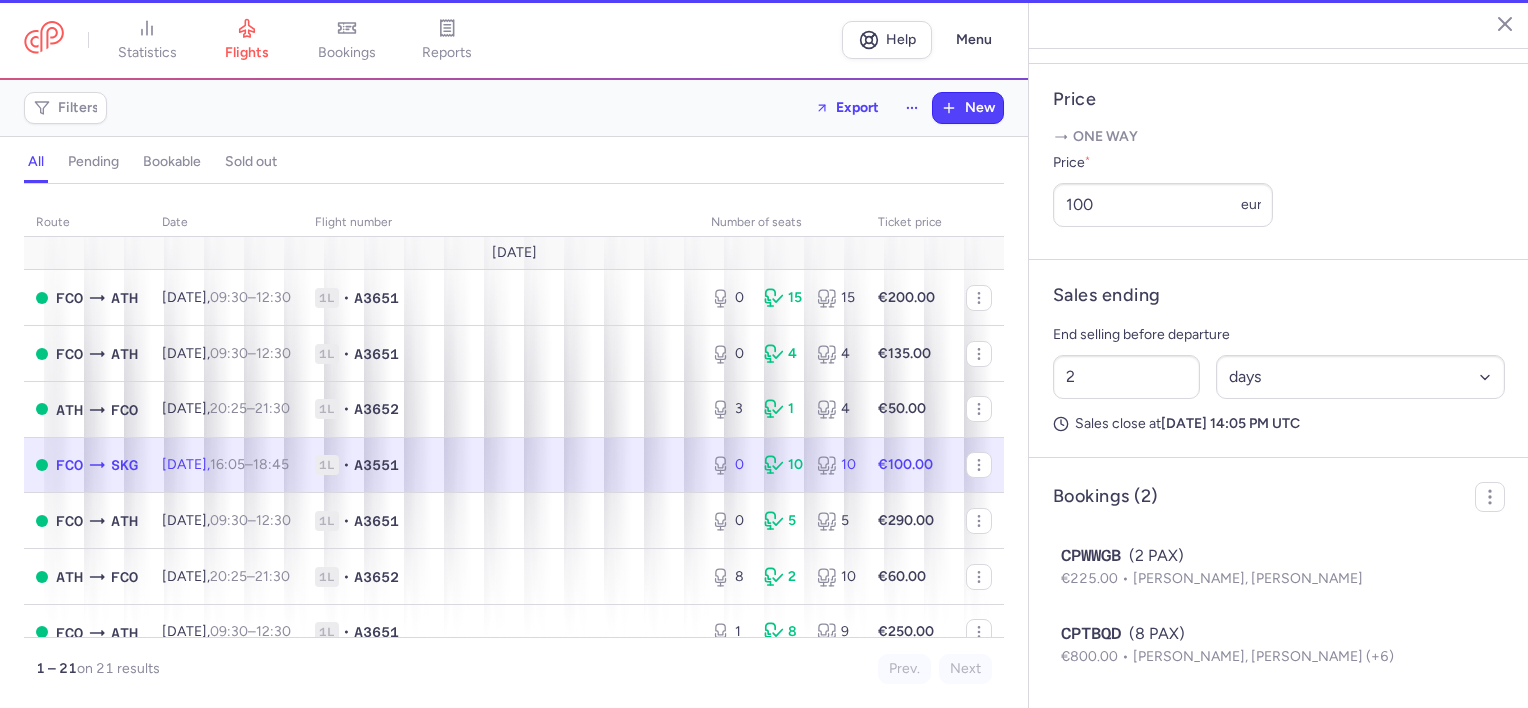 type 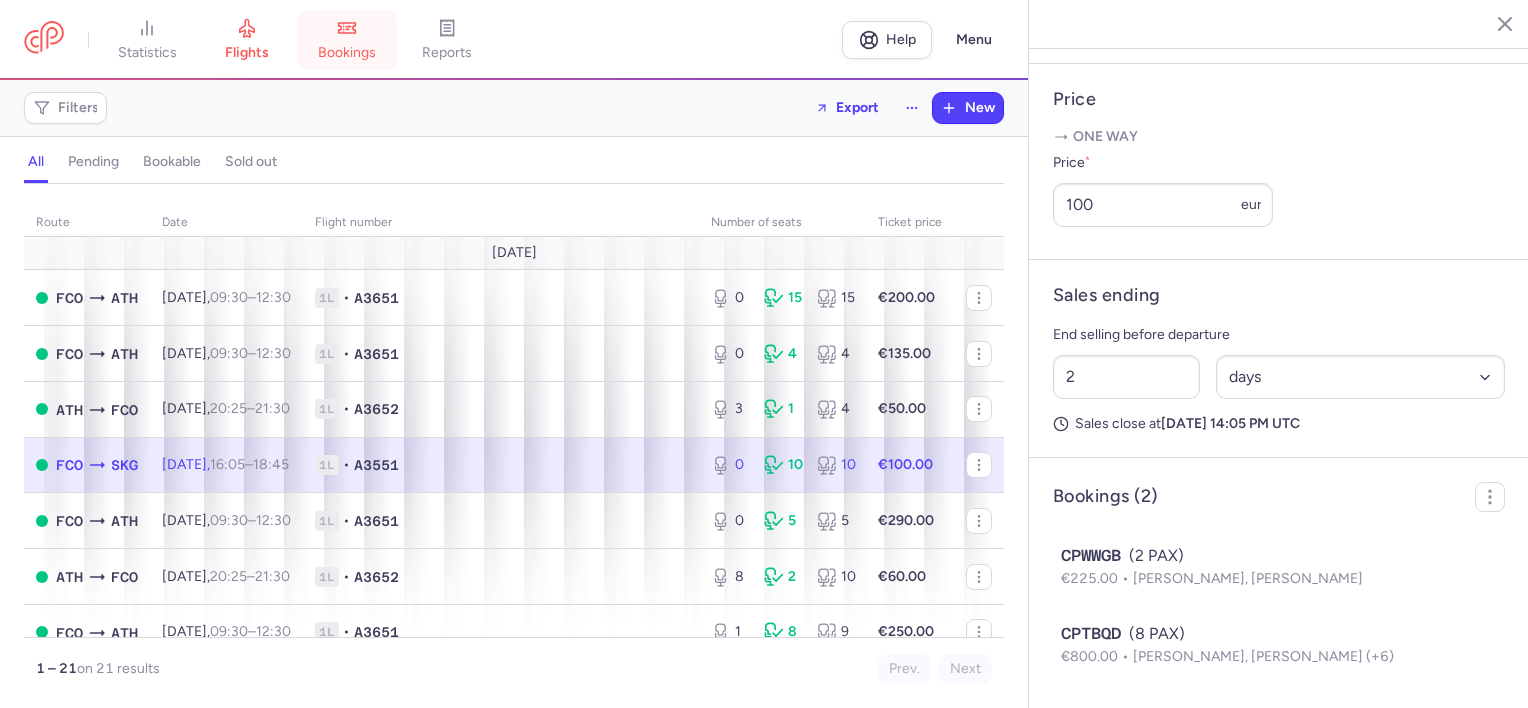 click on "bookings" at bounding box center [347, 40] 